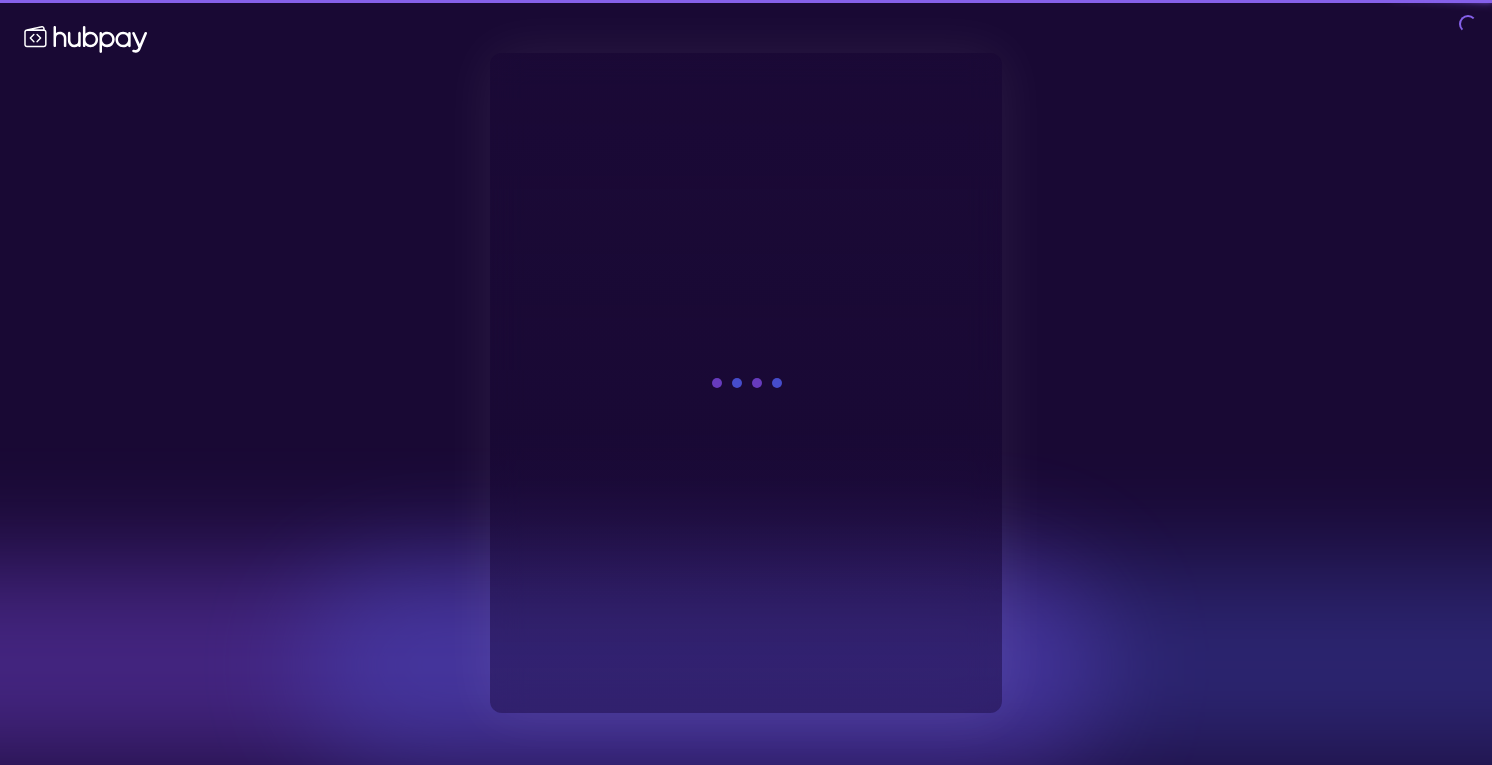 scroll, scrollTop: 0, scrollLeft: 0, axis: both 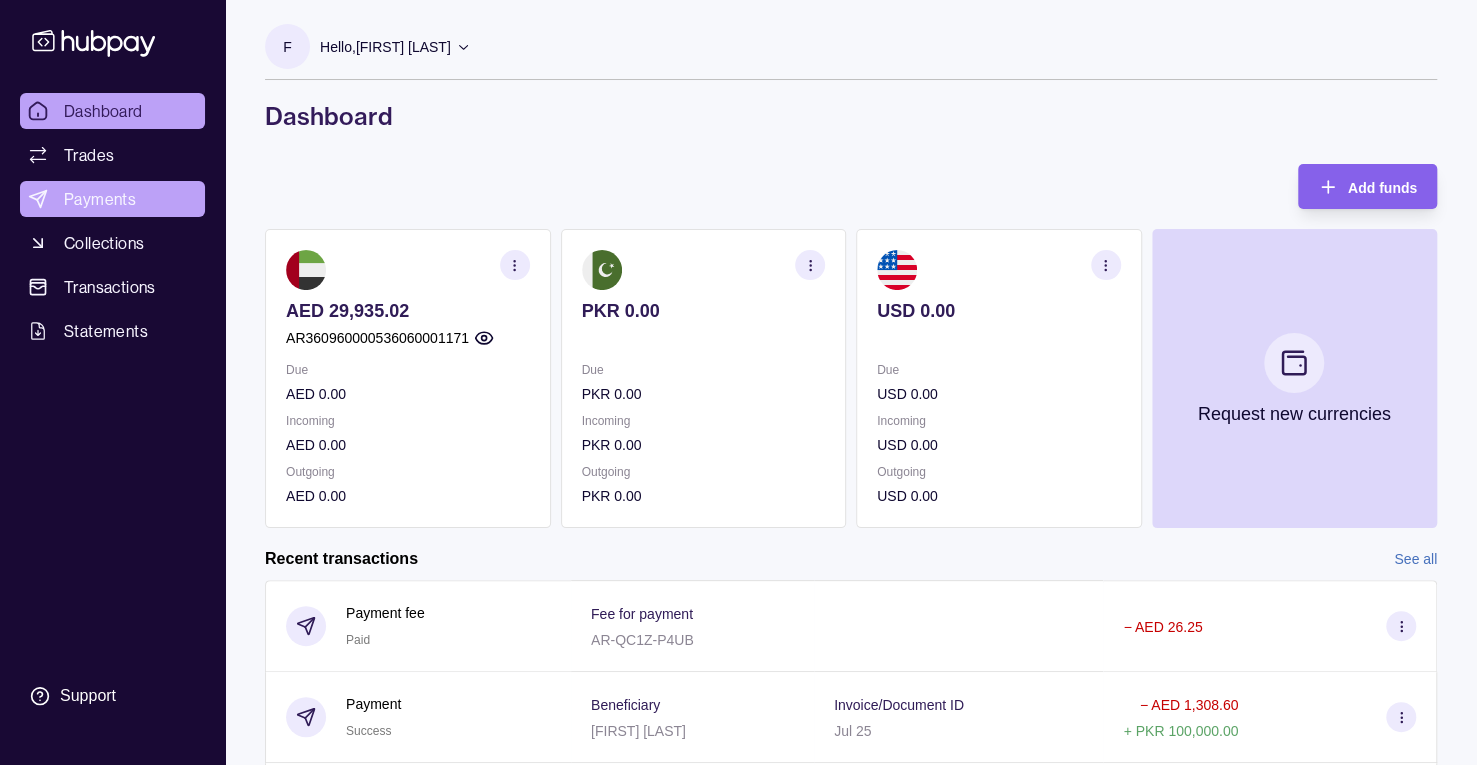 click on "Payments" at bounding box center (100, 199) 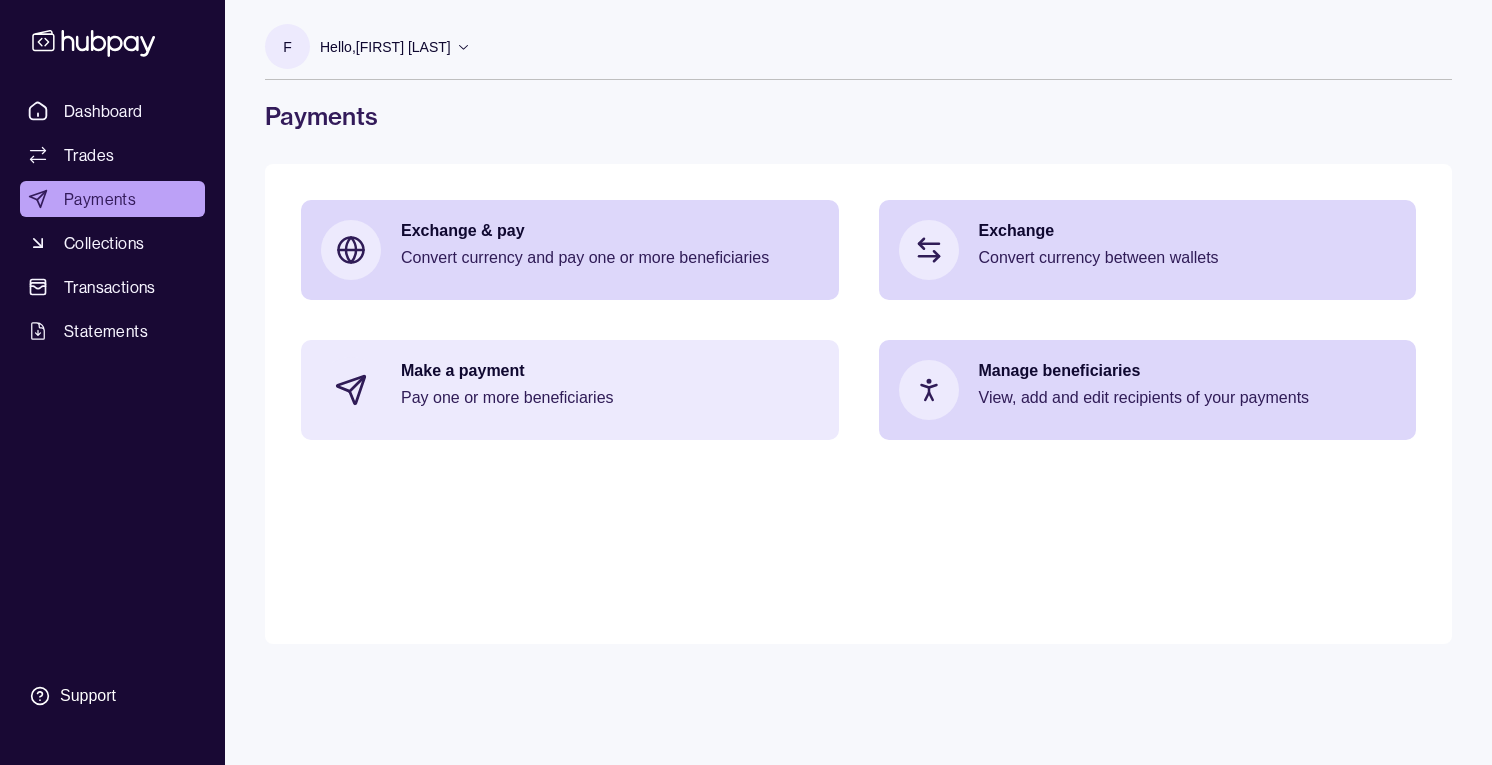 click on "Make a payment" at bounding box center [610, 371] 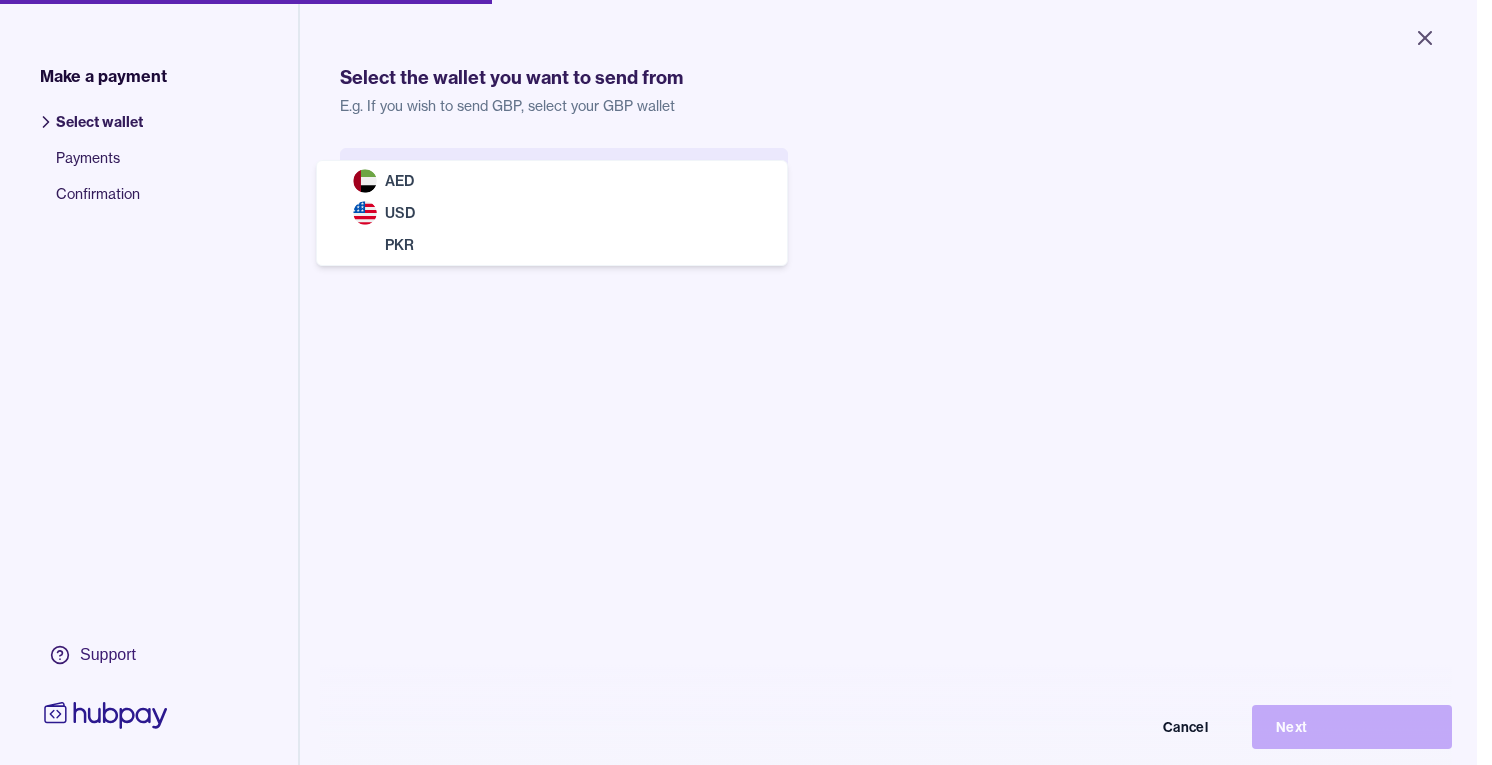 click on "Close Make a payment Select wallet Payments Confirmation Support Select the wallet you want to send from E.g. If you wish to send GBP, select your GBP wallet Select wallet Cancel Next Make a payment | Hubpay AED USD PKR" at bounding box center (738, 382) 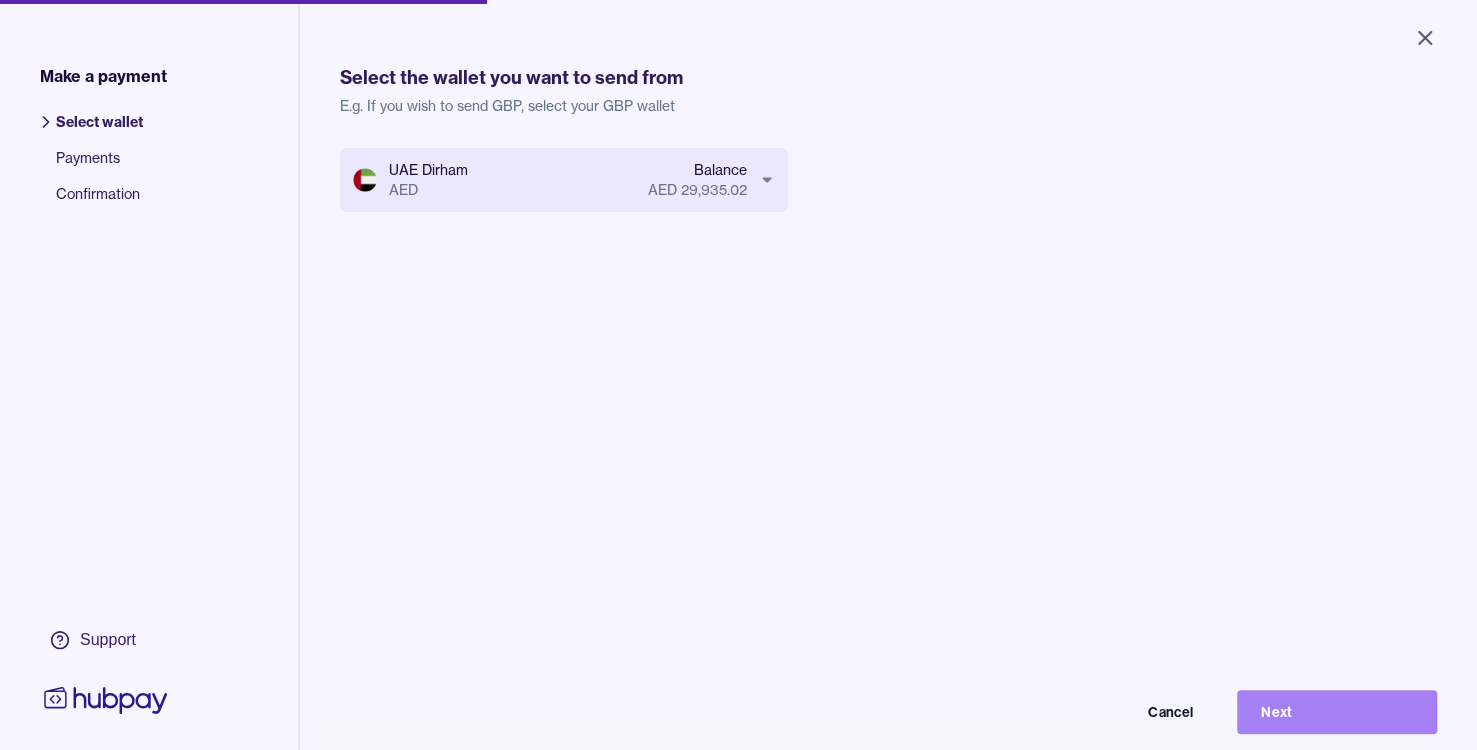 click on "Next" at bounding box center (1337, 712) 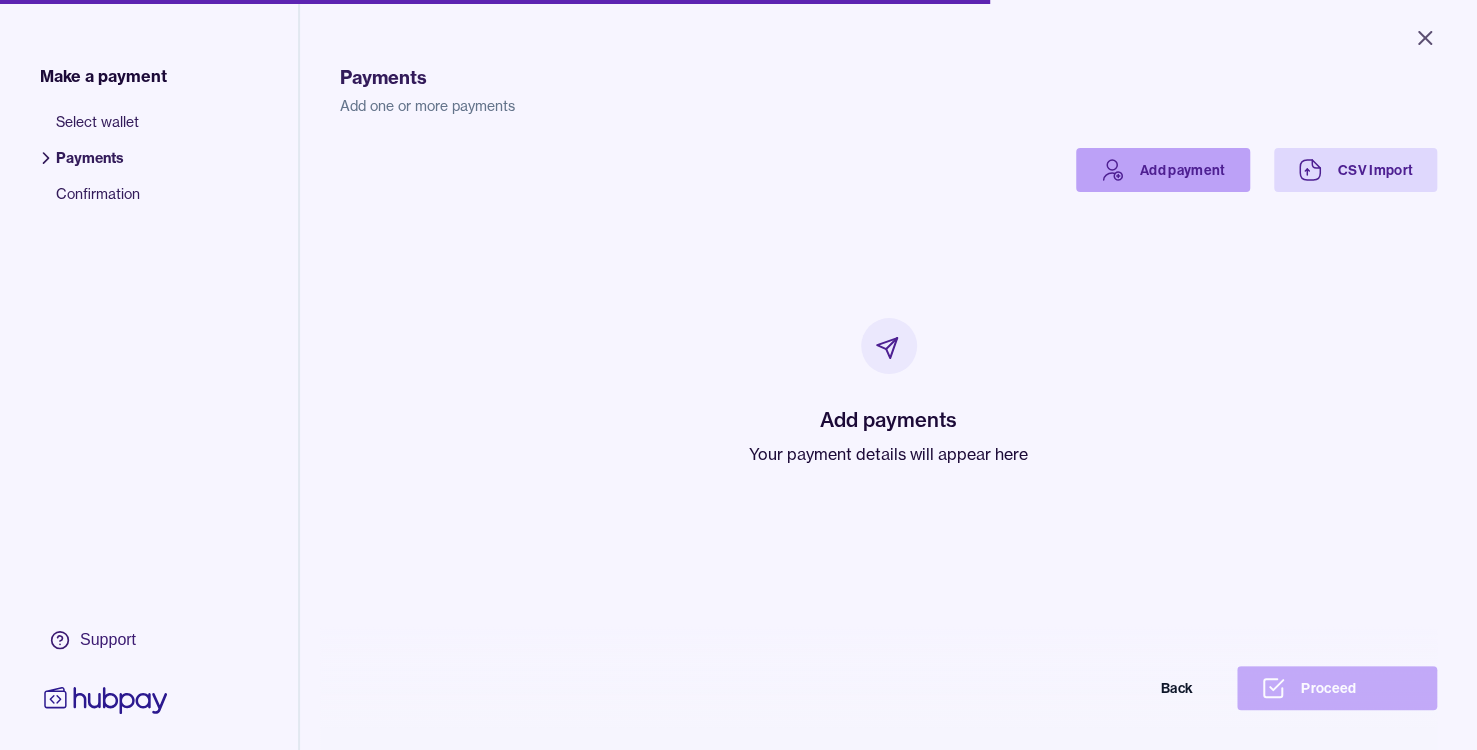 click on "Add payment" at bounding box center [1163, 170] 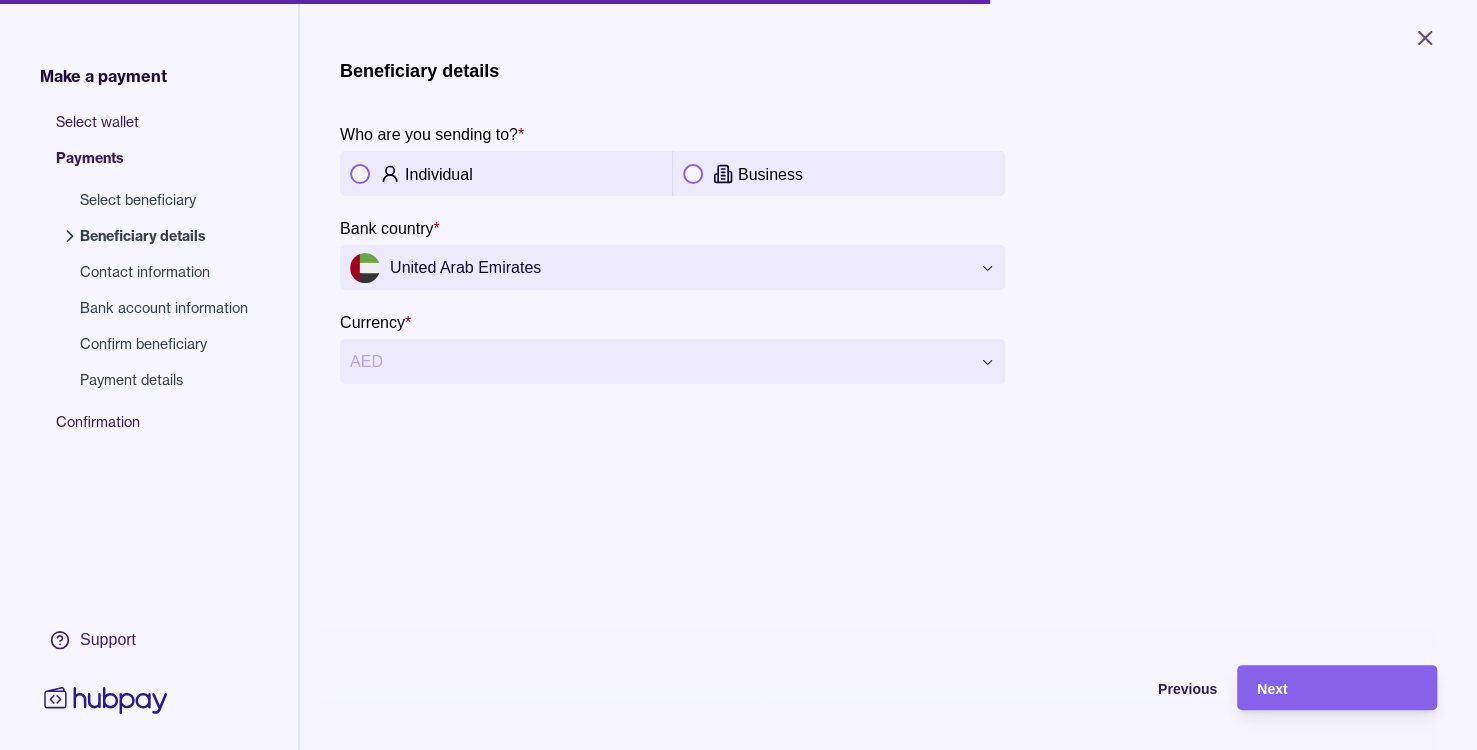 click at bounding box center (360, 174) 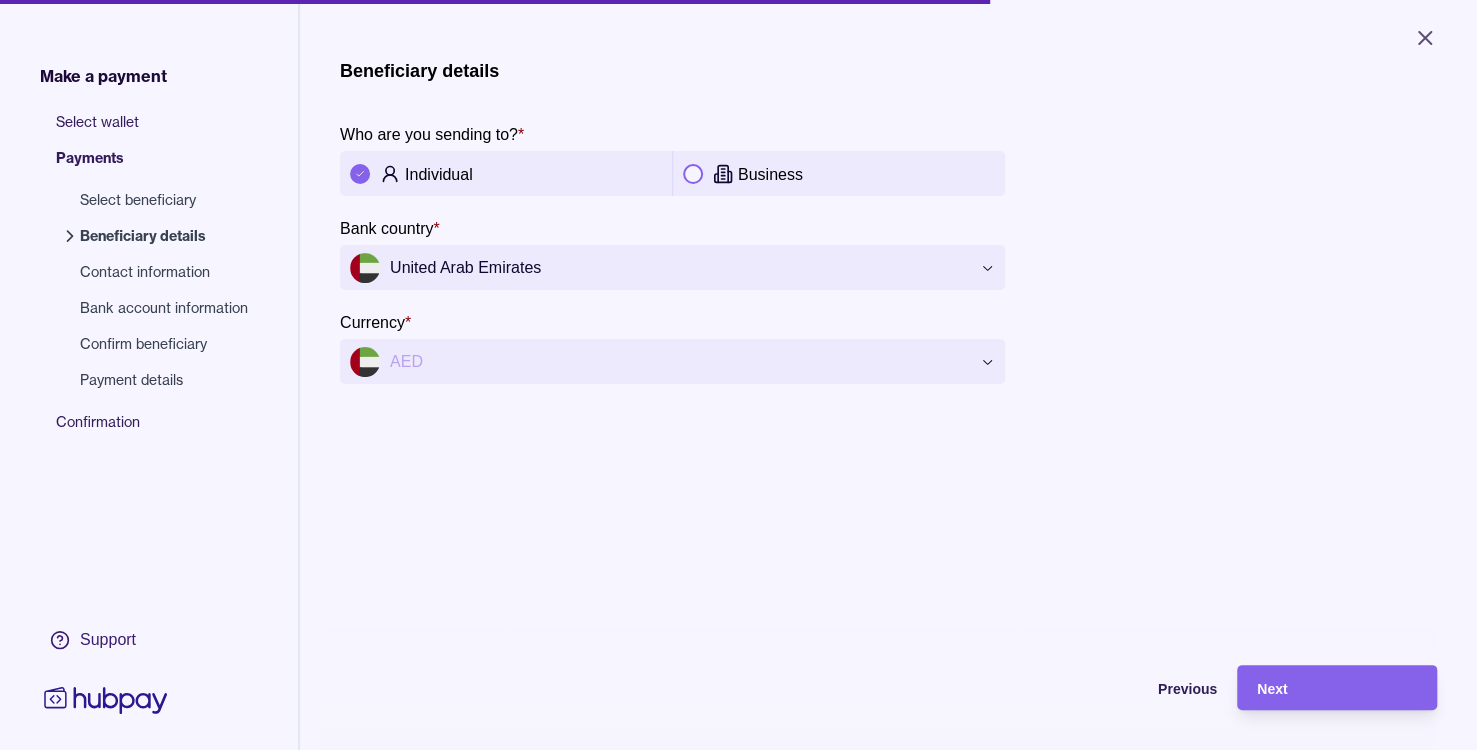 click on "**********" at bounding box center (738, 375) 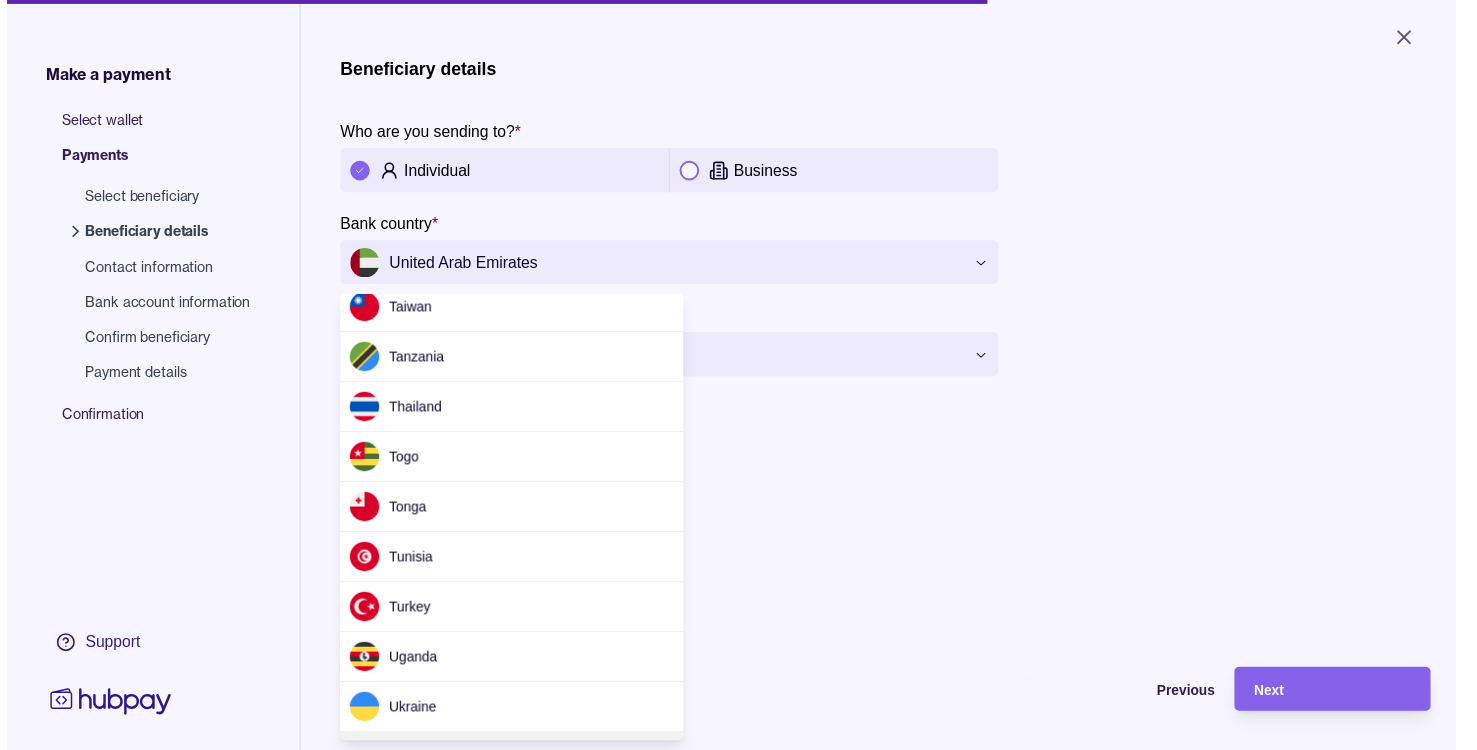 scroll, scrollTop: 4307, scrollLeft: 0, axis: vertical 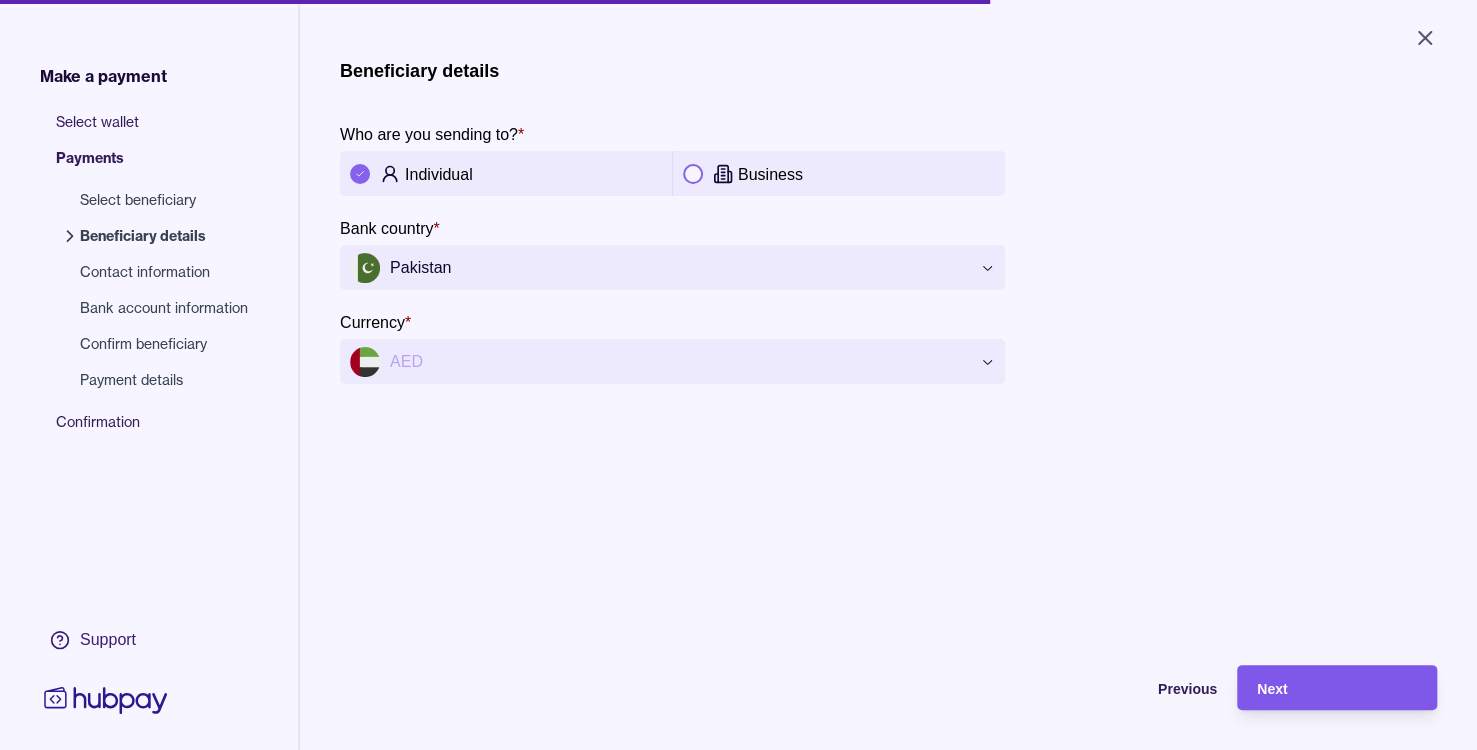 click on "Next" at bounding box center [1272, 689] 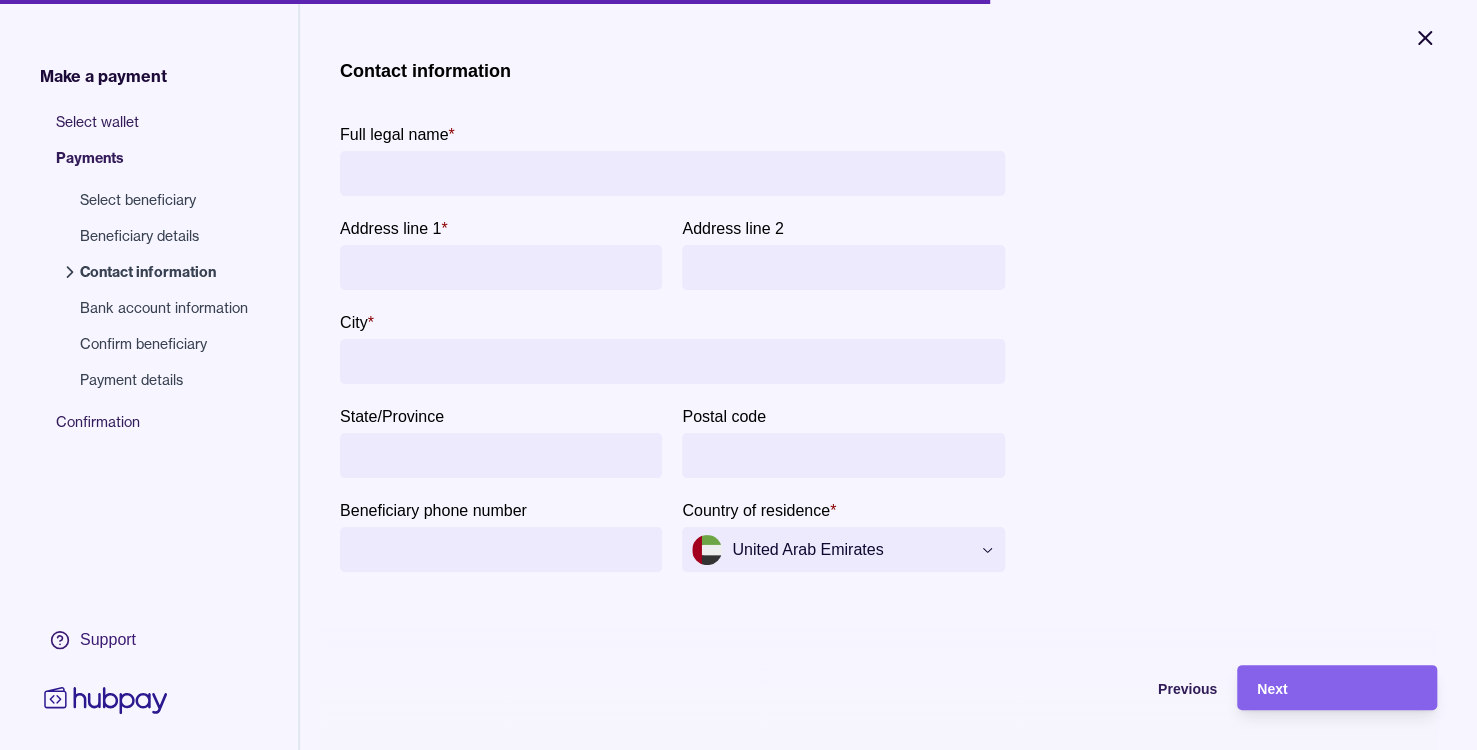 click 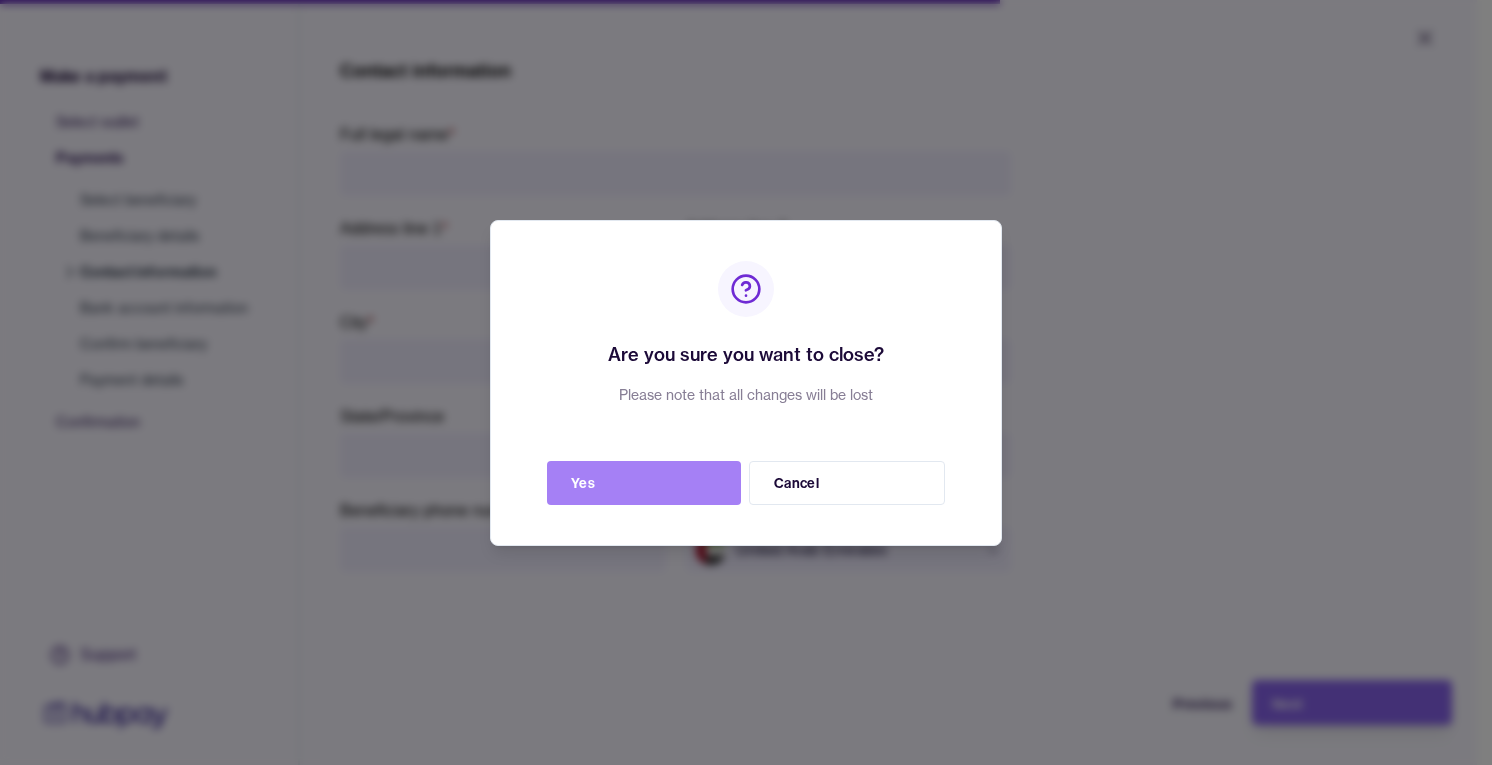 click on "Yes" at bounding box center [644, 483] 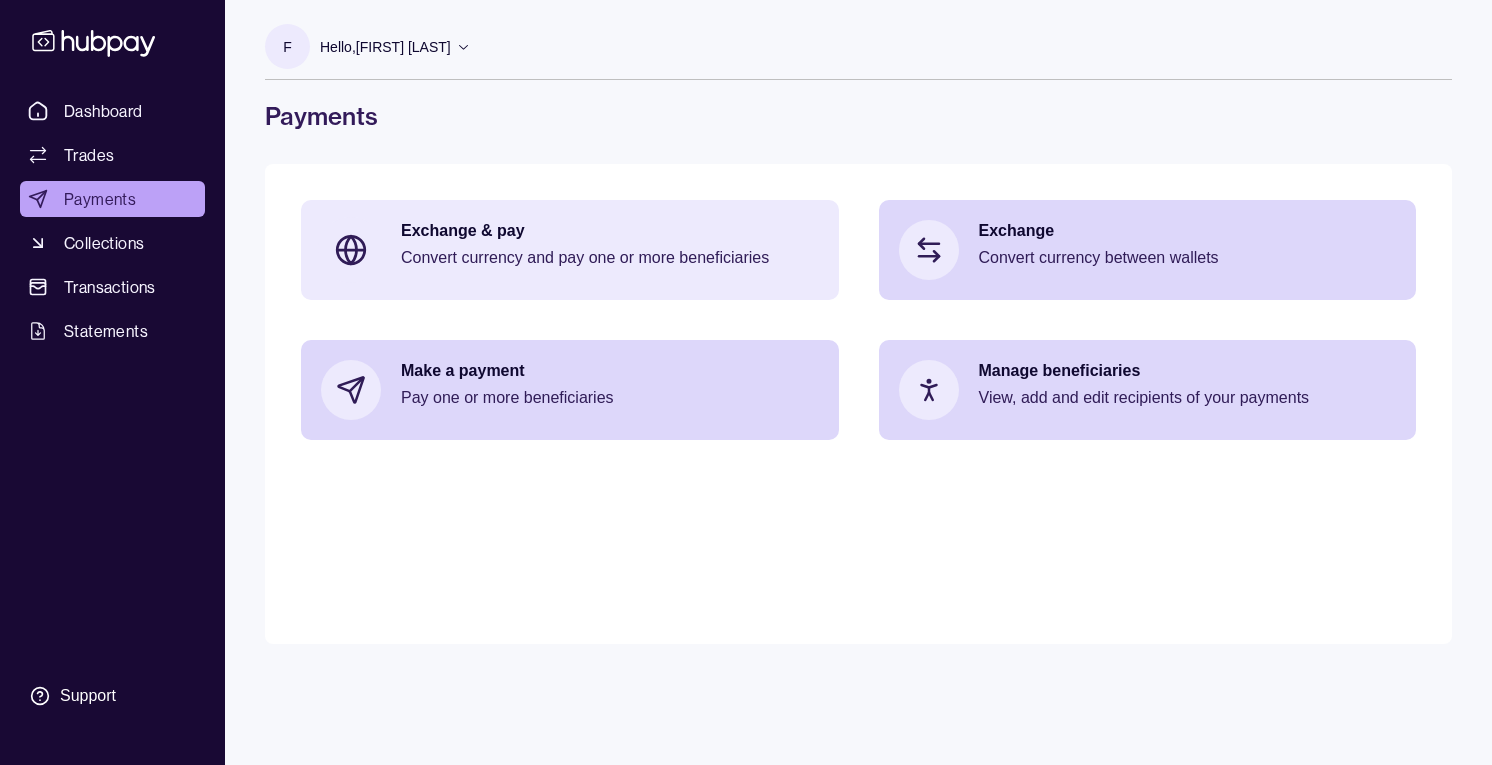 click on "Convert currency and pay one or more beneficiaries" at bounding box center [610, 258] 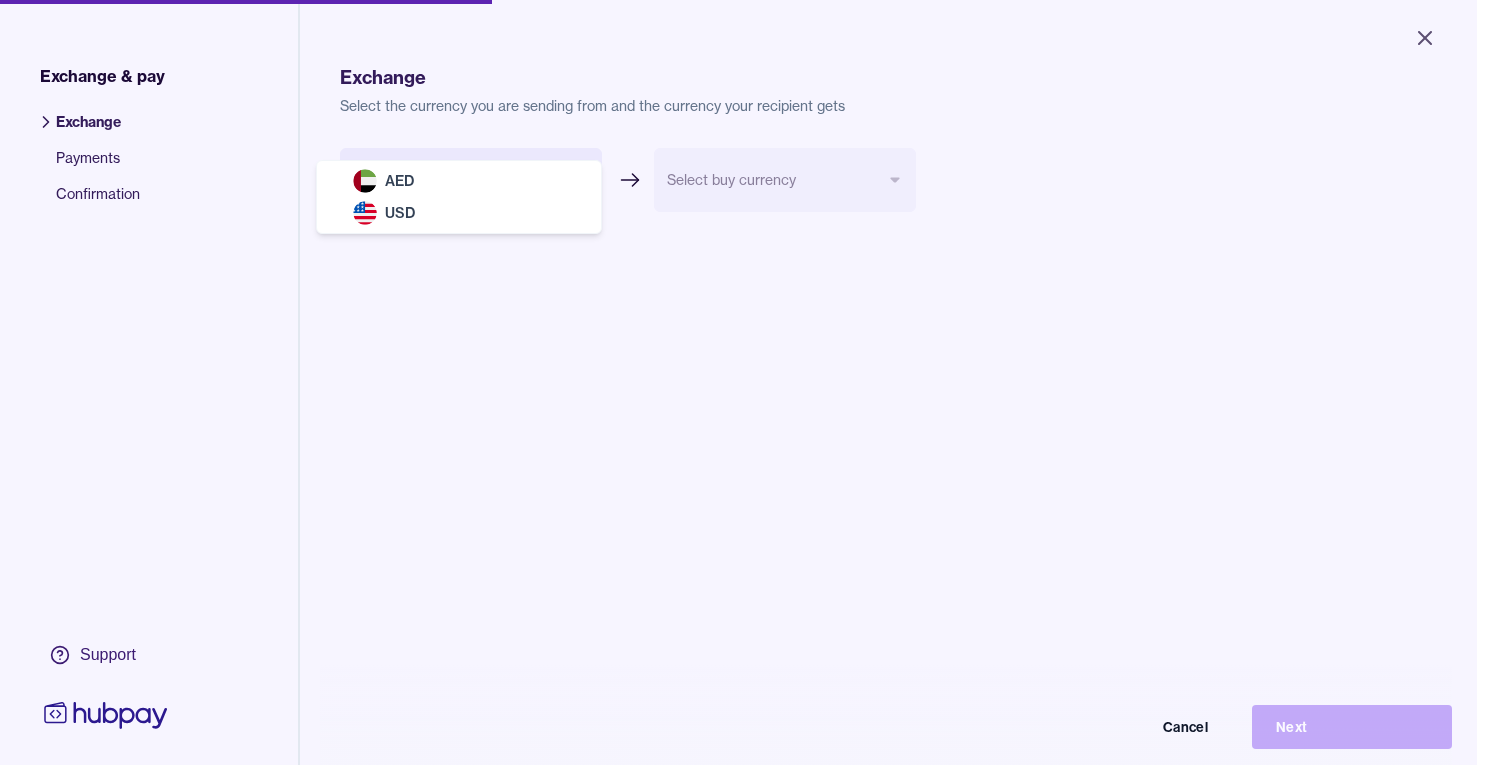 click on "Close Exchange  pay Exchange Payments Confirmation Support Exchange Select the currency you are sending from and the currency your recipient gets Select sell currency *** *** Select buy currency Cancel Next Exchange  pay | Hubpay AED USD" at bounding box center (738, 382) 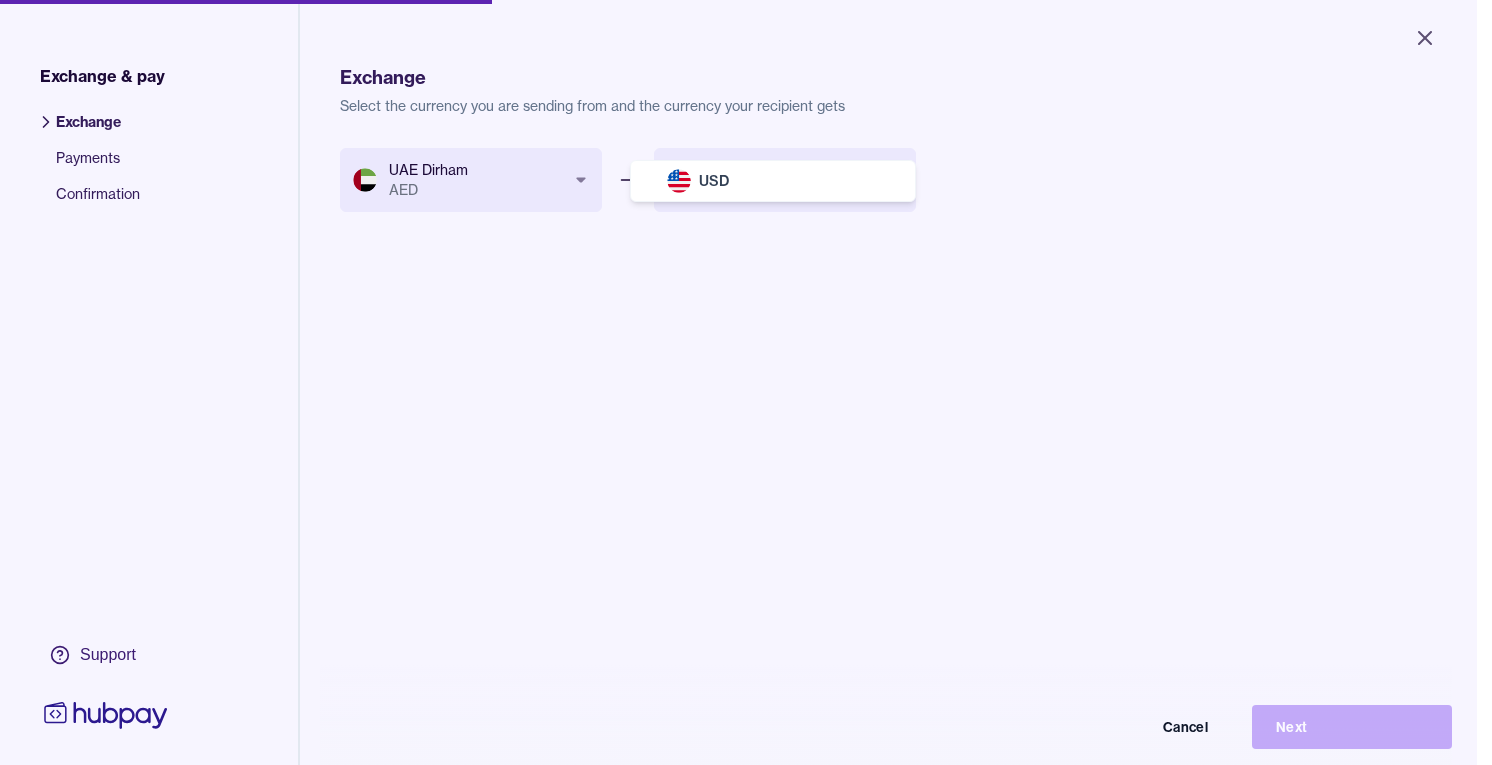 click on "Close Exchange  pay Exchange Payments Confirmation Support Exchange Select the currency you are sending from and the currency your recipient gets UAE Dirham AED *** *** Select buy currency *** Cancel Next Exchange  pay | Hubpay USD" at bounding box center (738, 382) 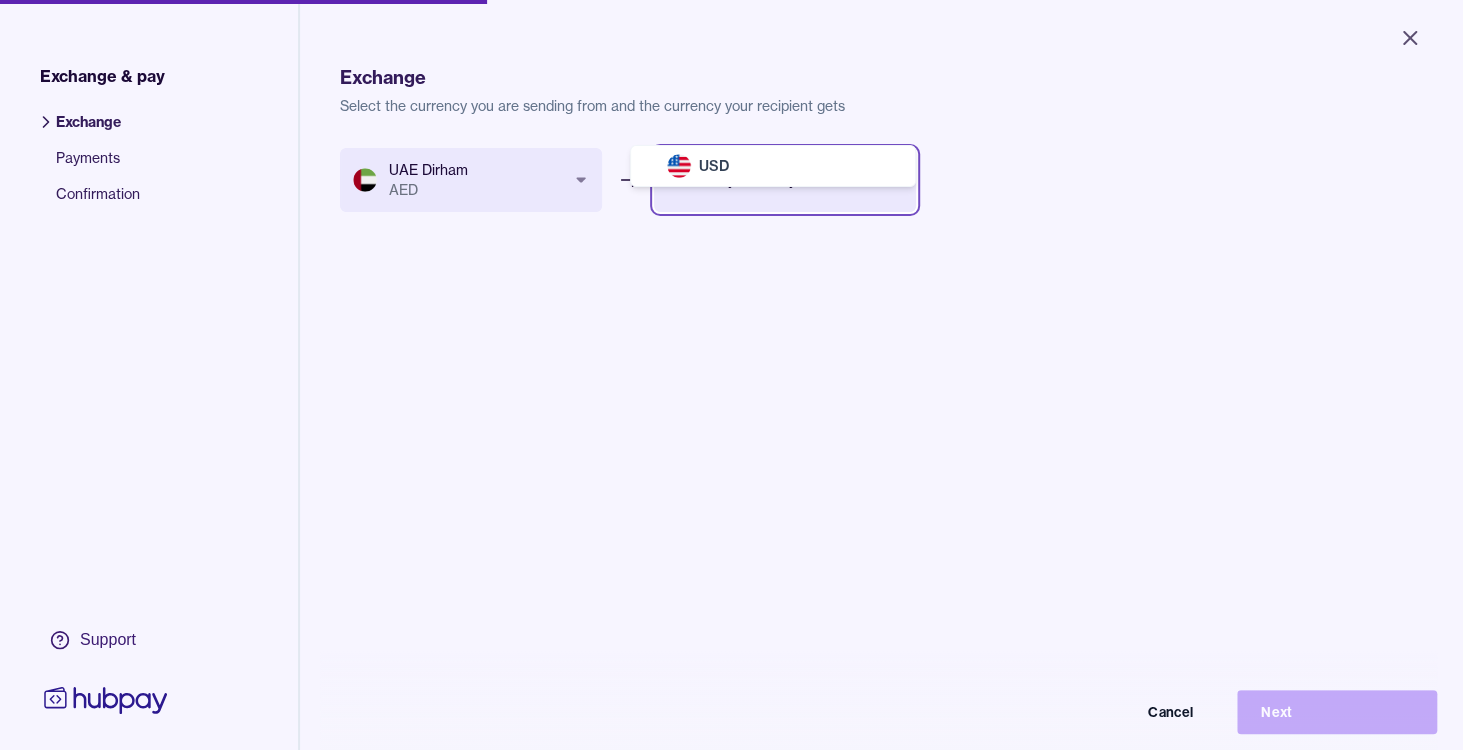 click on "Close Exchange  pay Exchange Payments Confirmation Support Exchange Select the currency you are sending from and the currency your recipient gets UAE Dirham AED *** *** Select buy currency *** Cancel Next Exchange  pay | Hubpay USD" at bounding box center [738, 375] 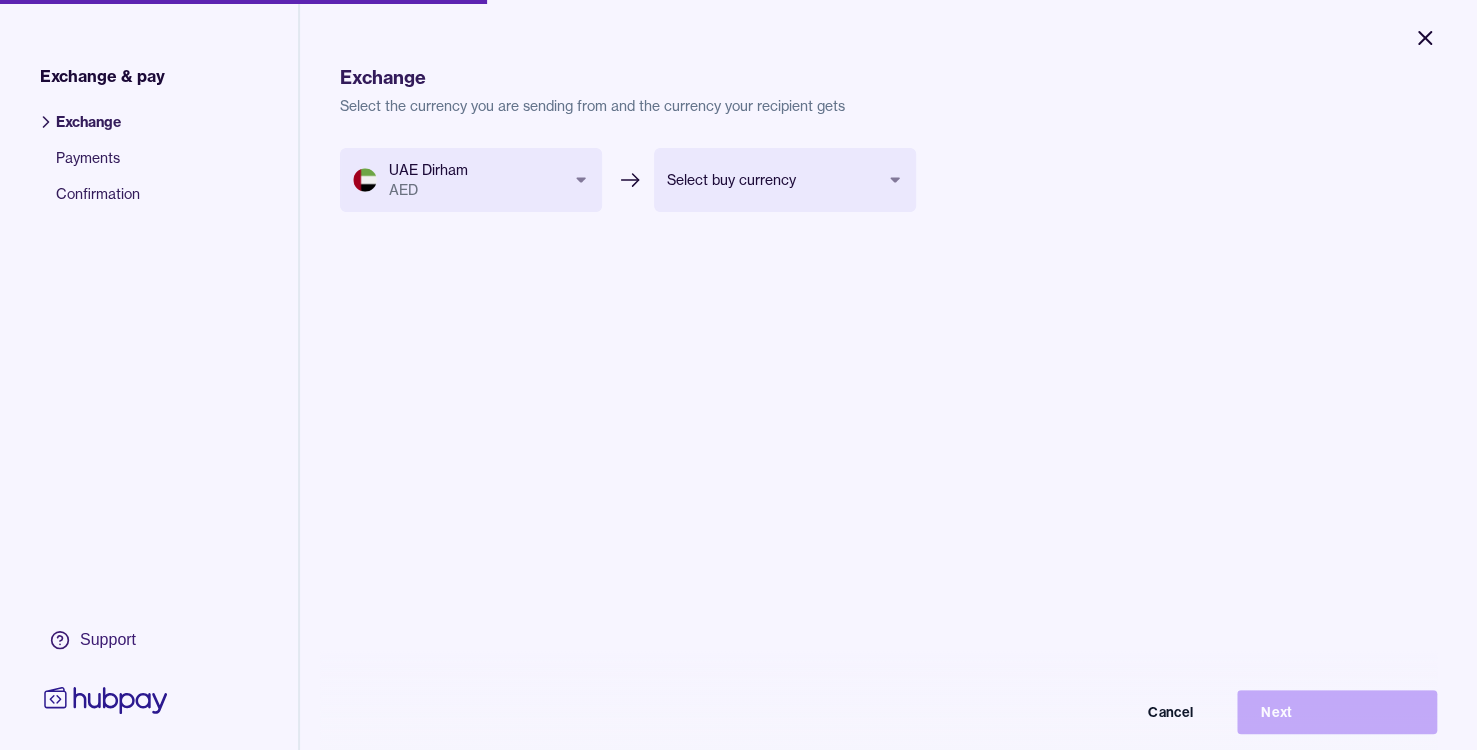 click 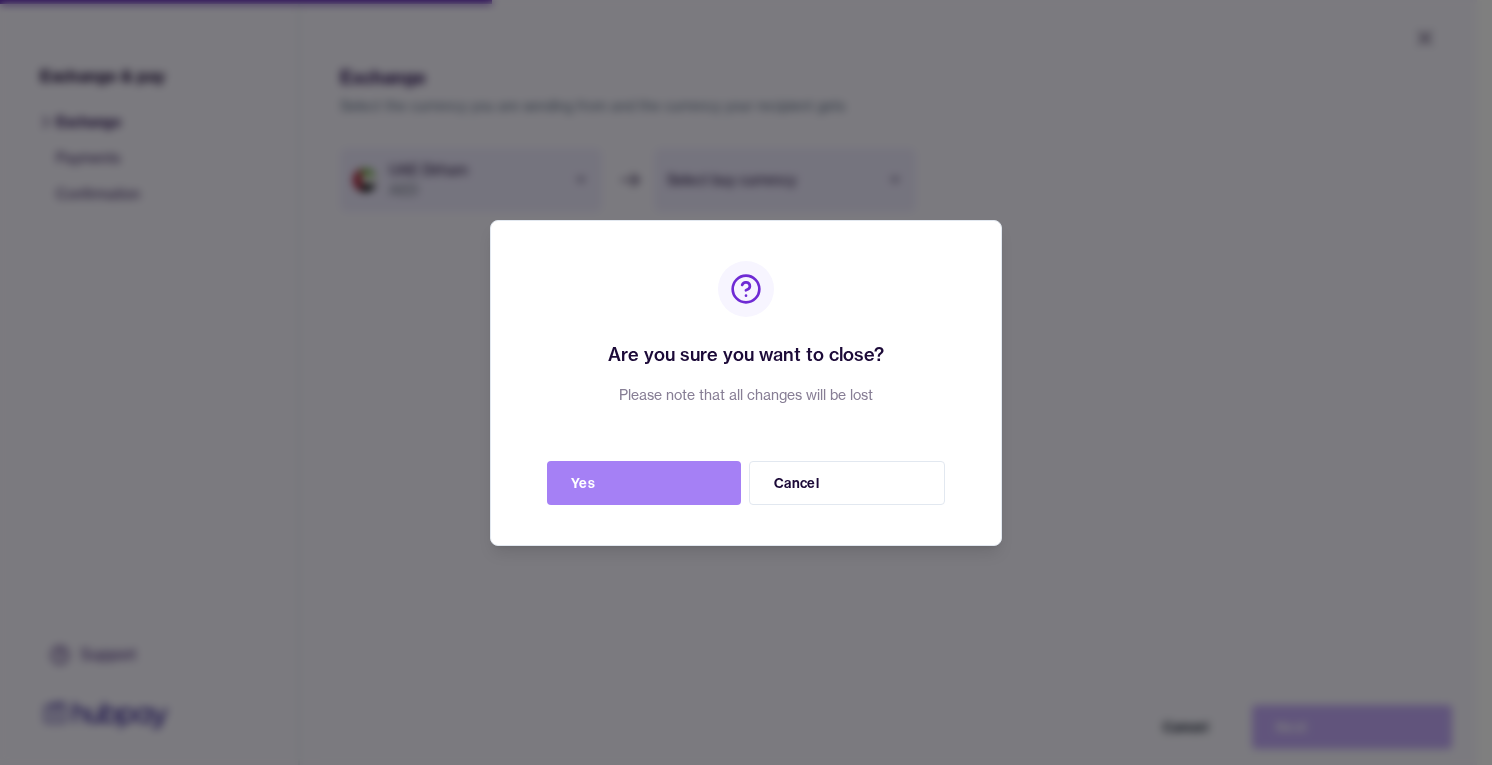 click on "Yes" at bounding box center (644, 483) 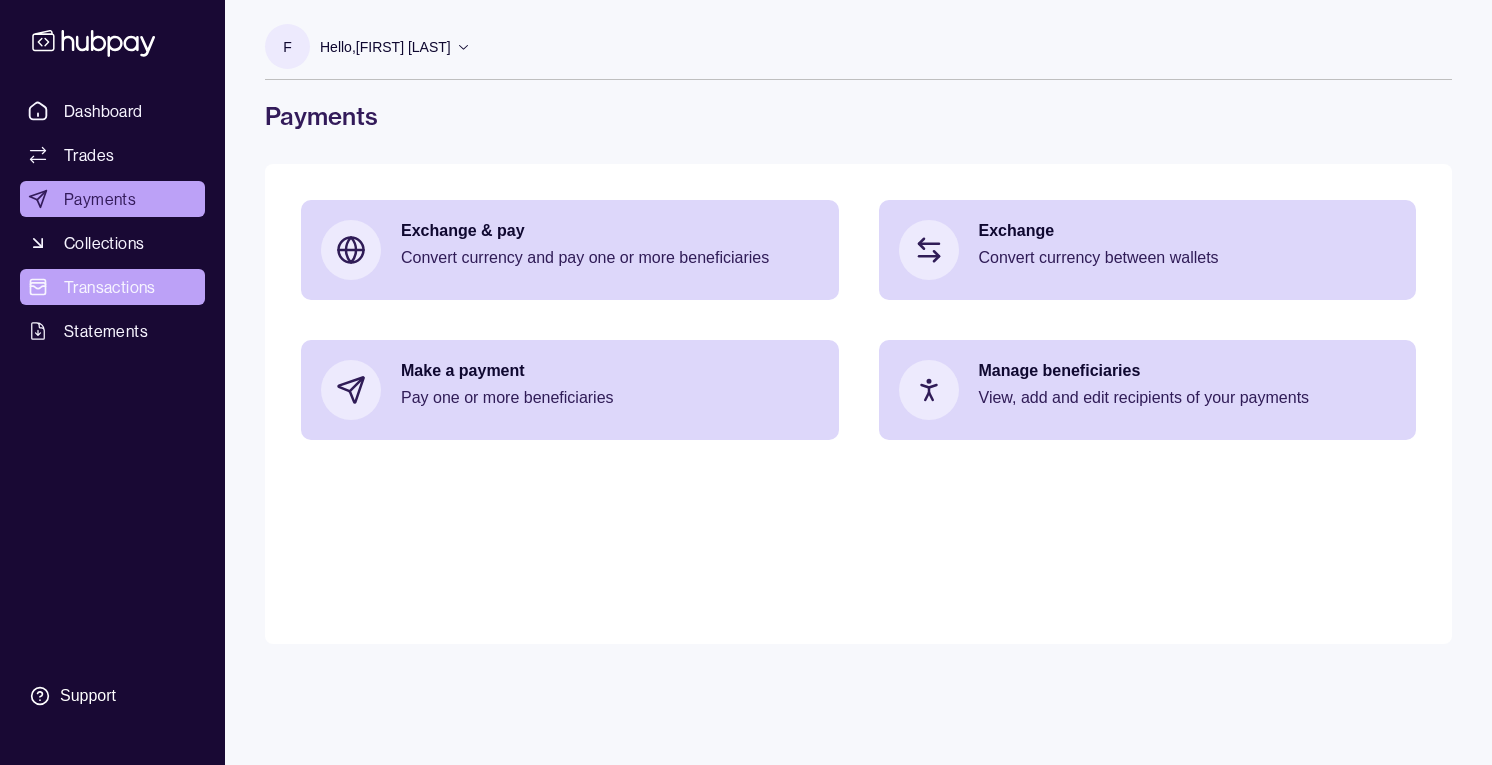 click on "Transactions" at bounding box center (110, 287) 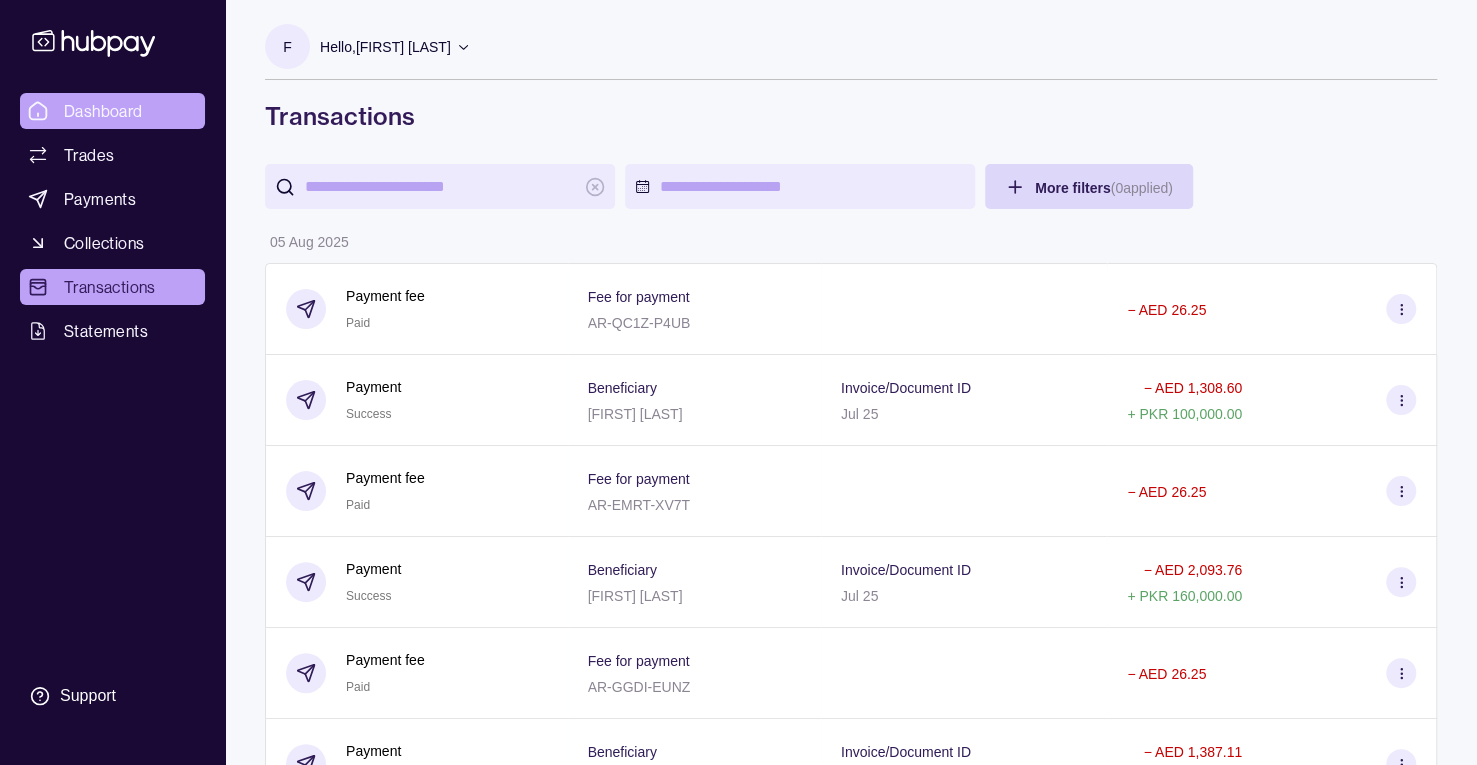 click on "Dashboard" at bounding box center (103, 111) 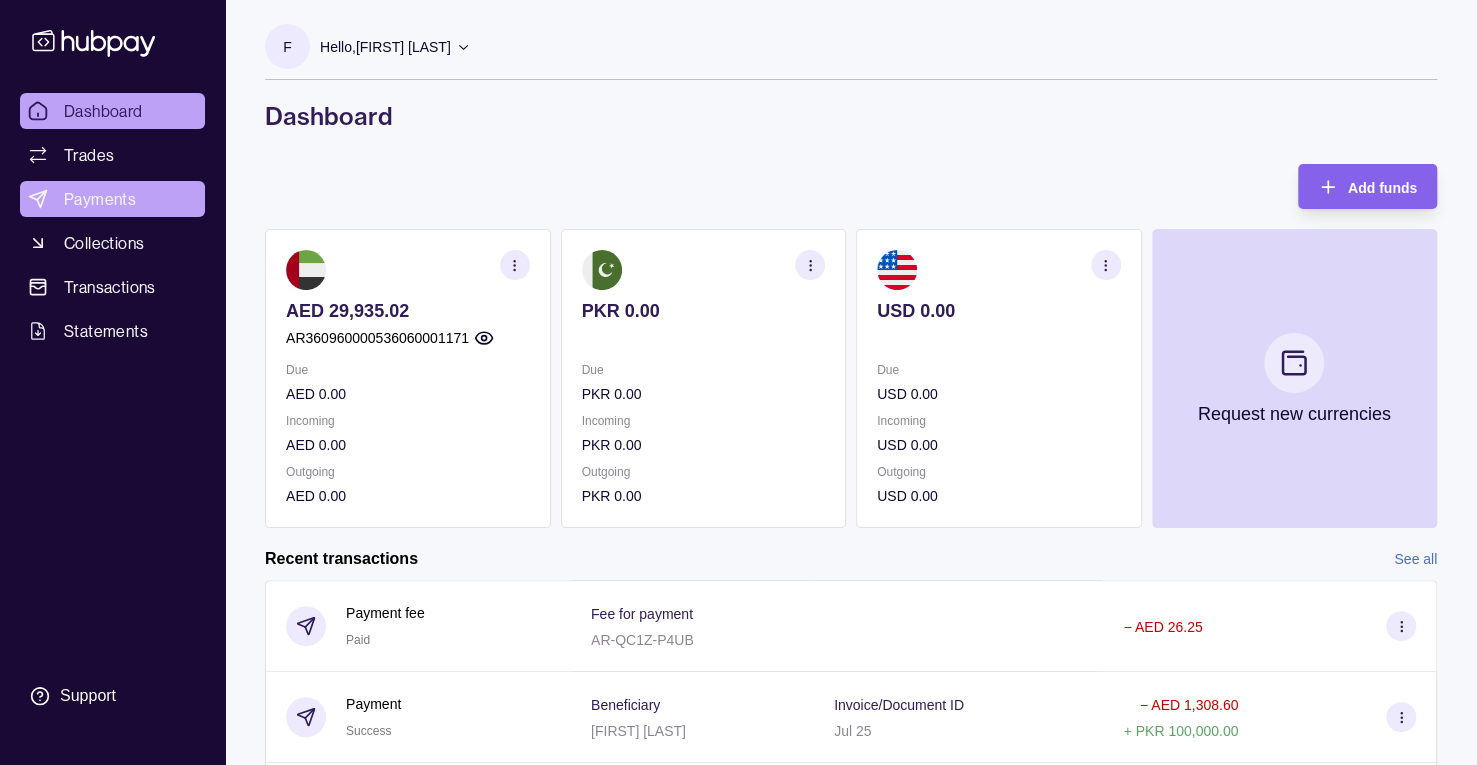 click on "Payments" at bounding box center [100, 199] 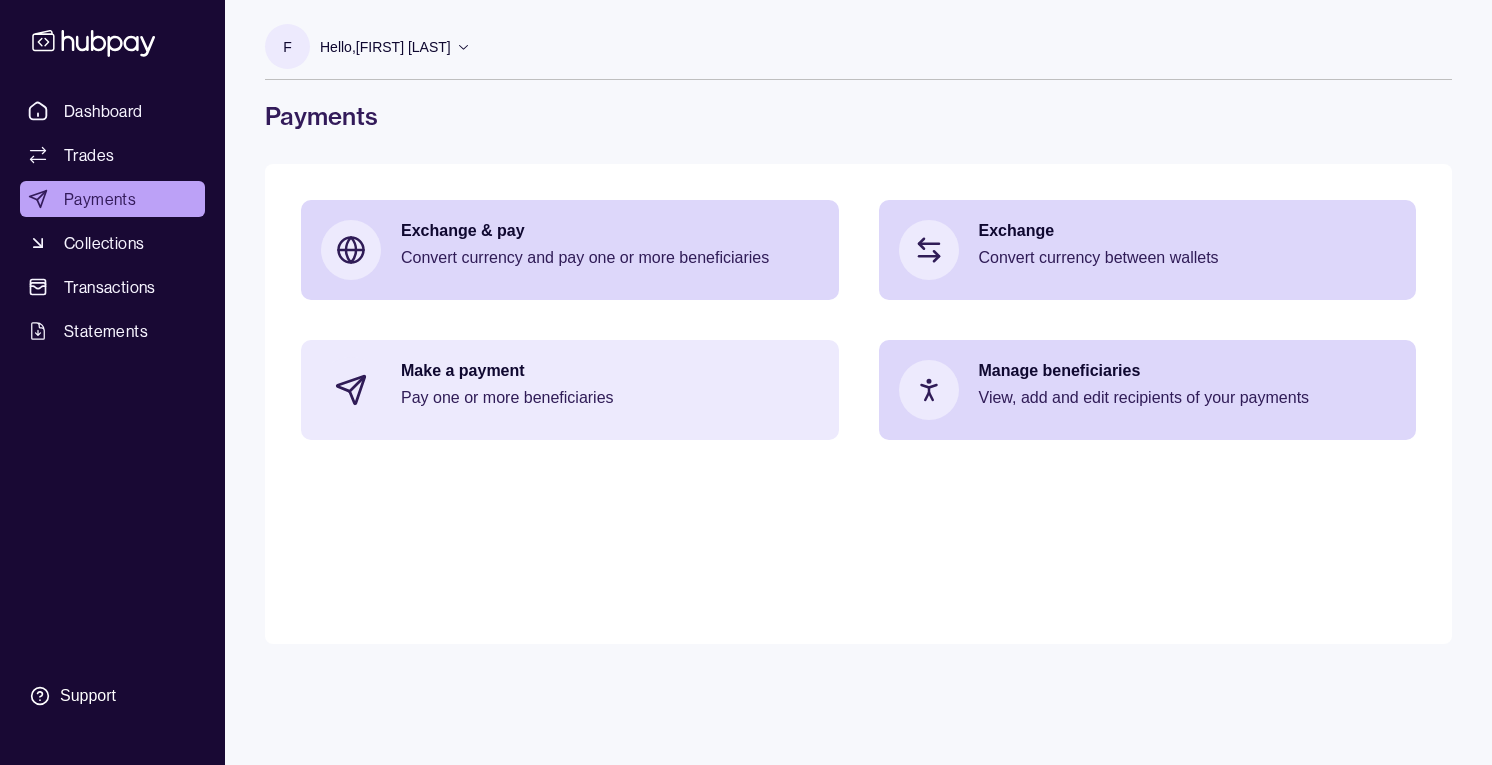 click on "Make a payment" at bounding box center [610, 371] 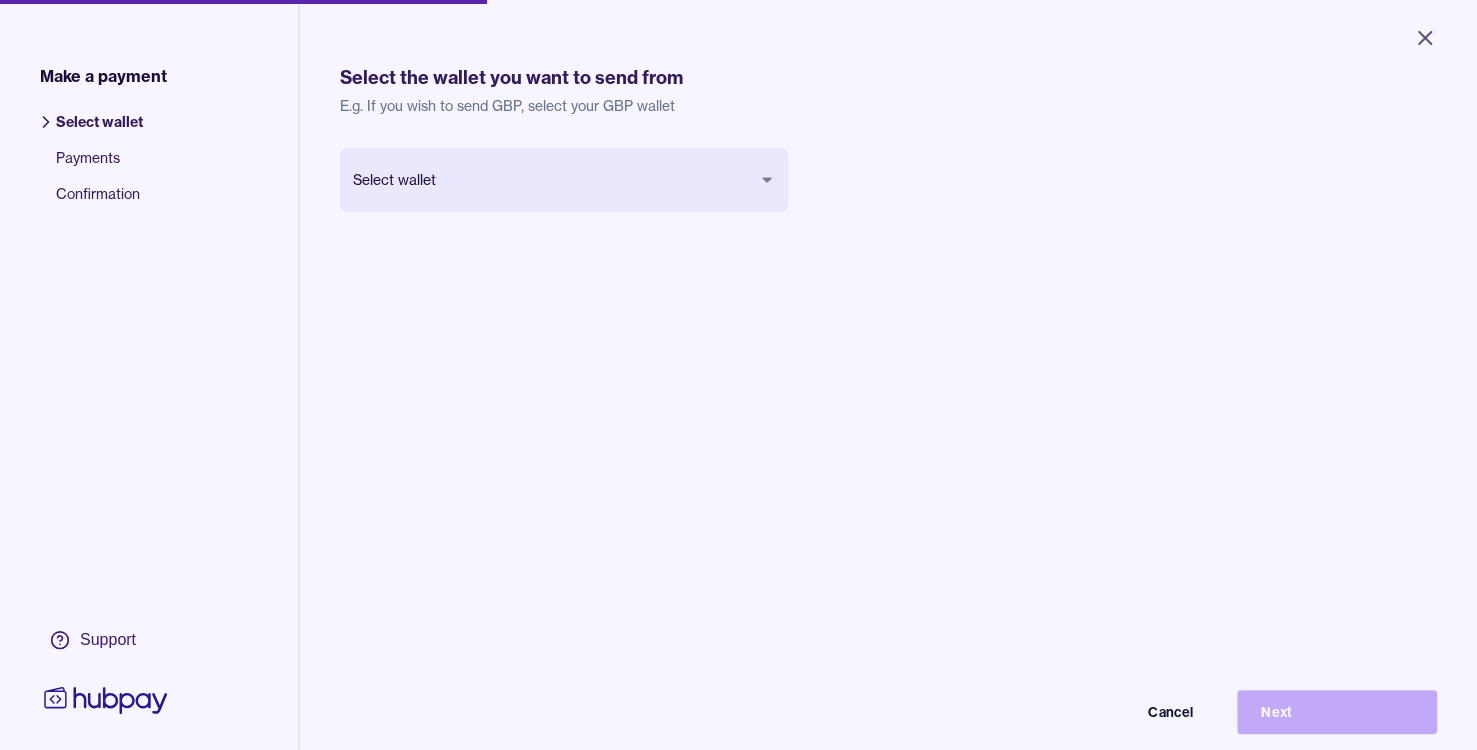 click on "Close Make a payment Select wallet Payments Confirmation Support Select the wallet you want to send from E.g. If you wish to send GBP, select your GBP wallet Select wallet Cancel Next Make a payment | Hubpay" at bounding box center [738, 375] 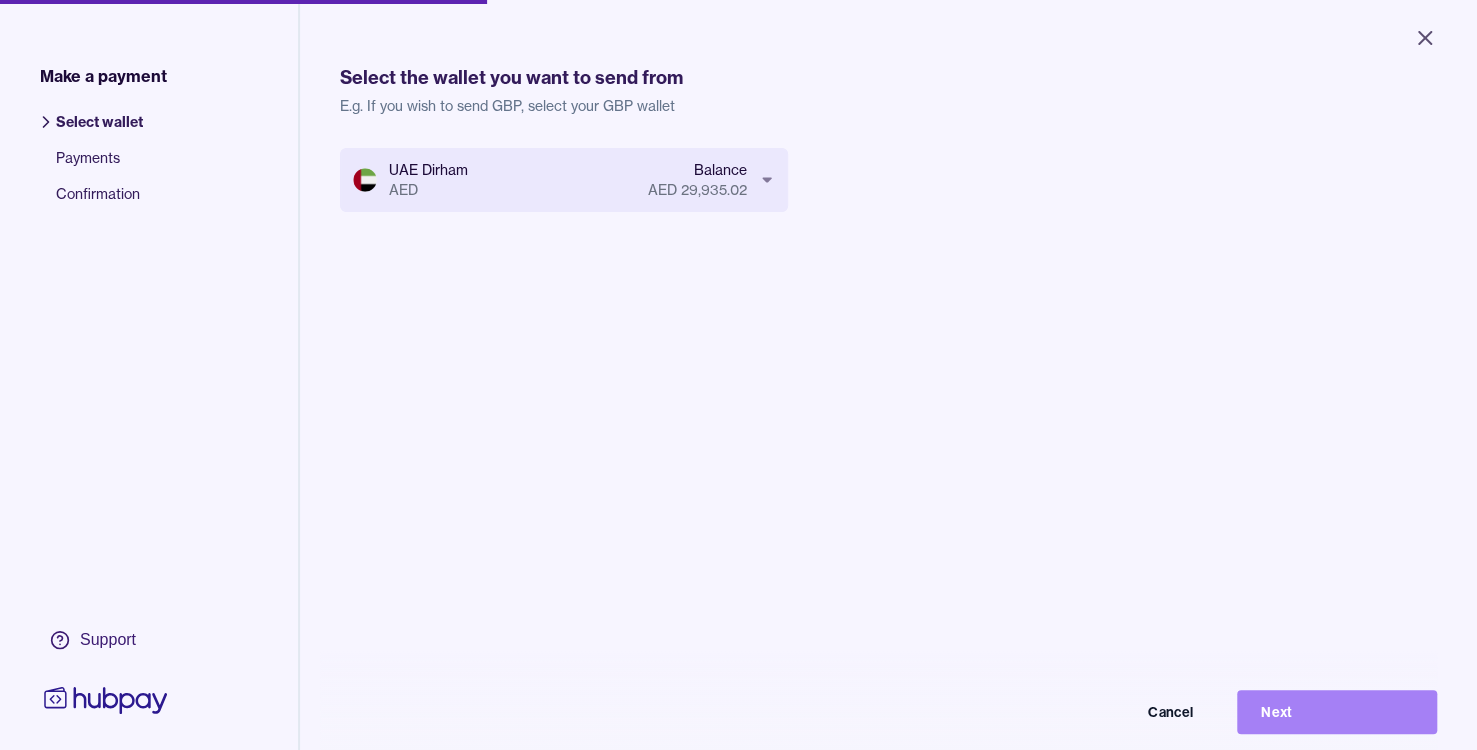 click on "Next" at bounding box center (1337, 712) 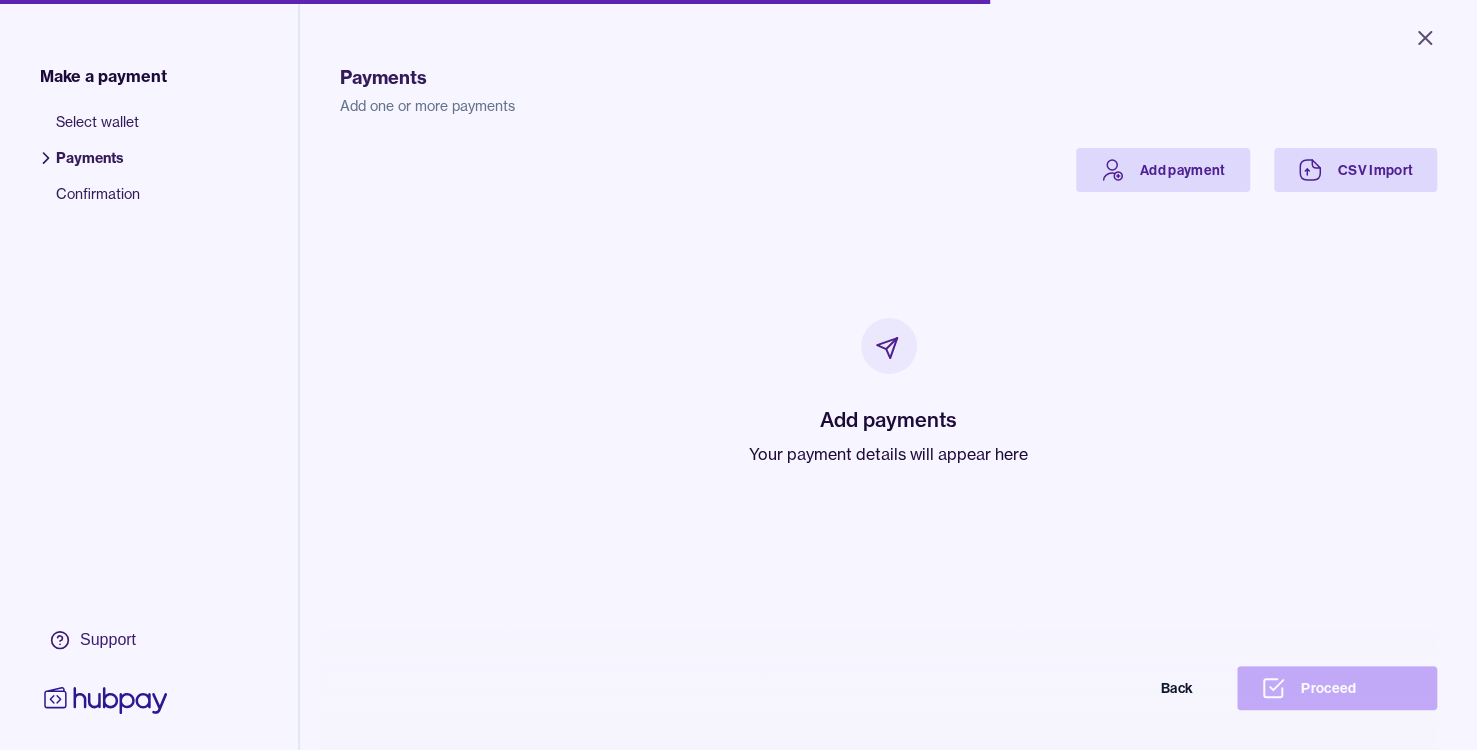click at bounding box center [889, 346] 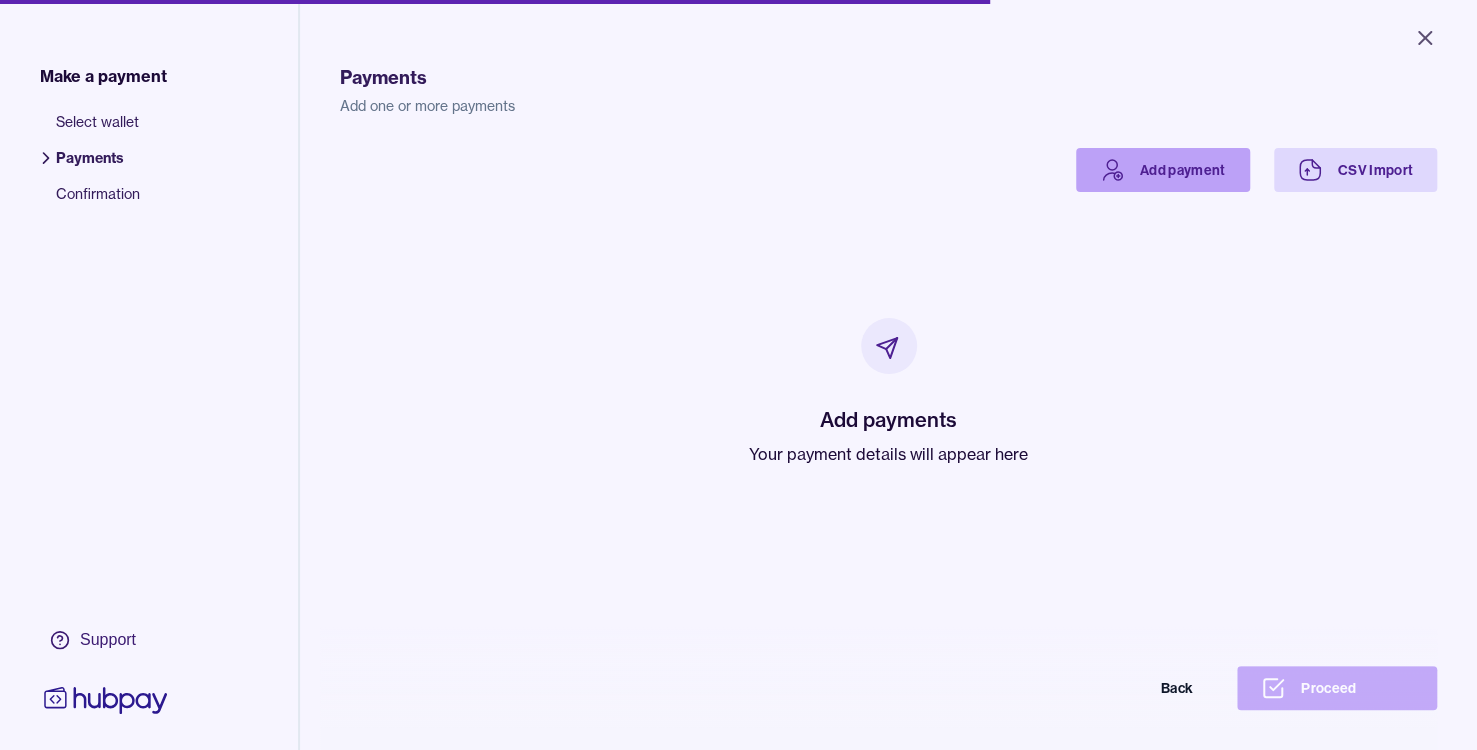 click on "Add payment" at bounding box center (1163, 170) 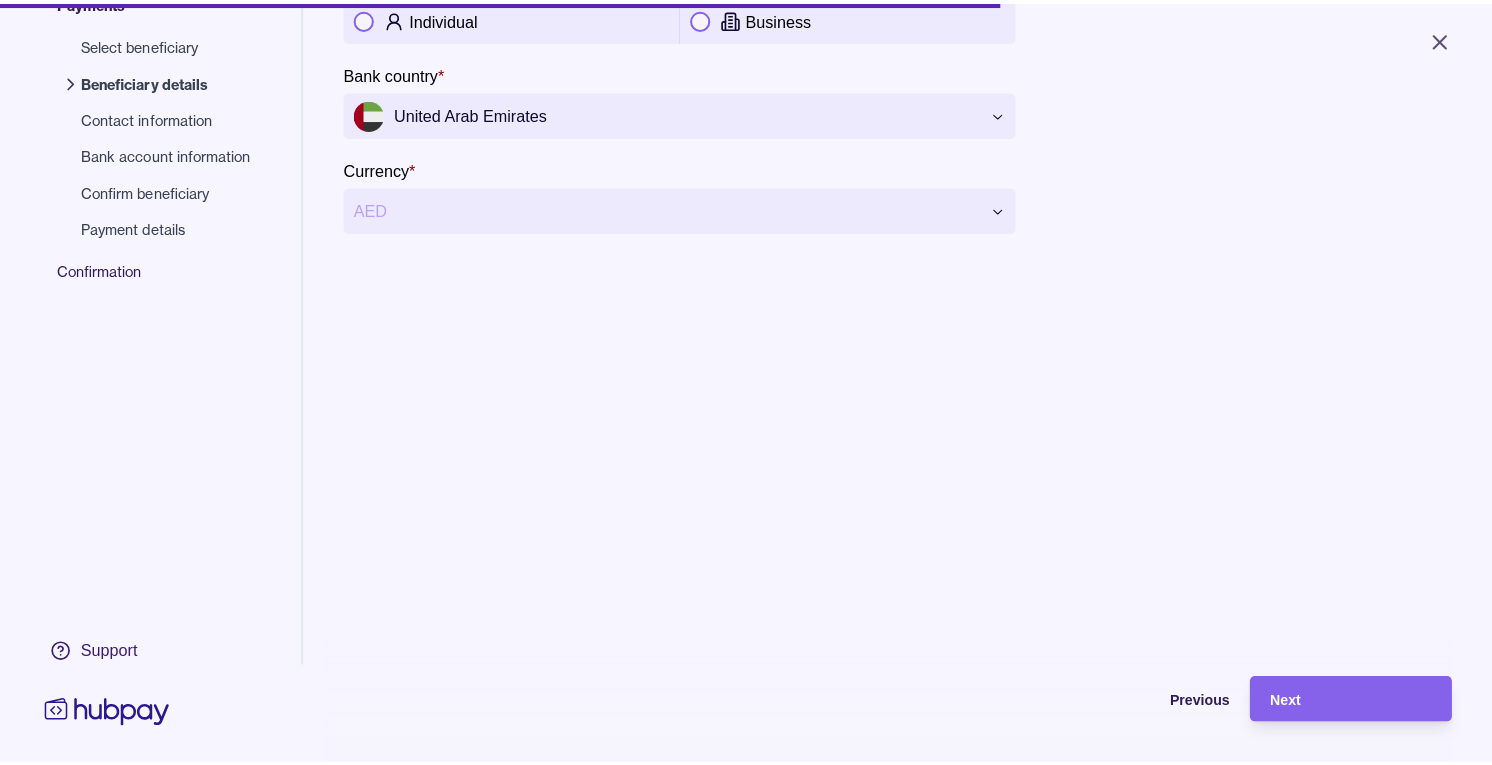 scroll, scrollTop: 0, scrollLeft: 0, axis: both 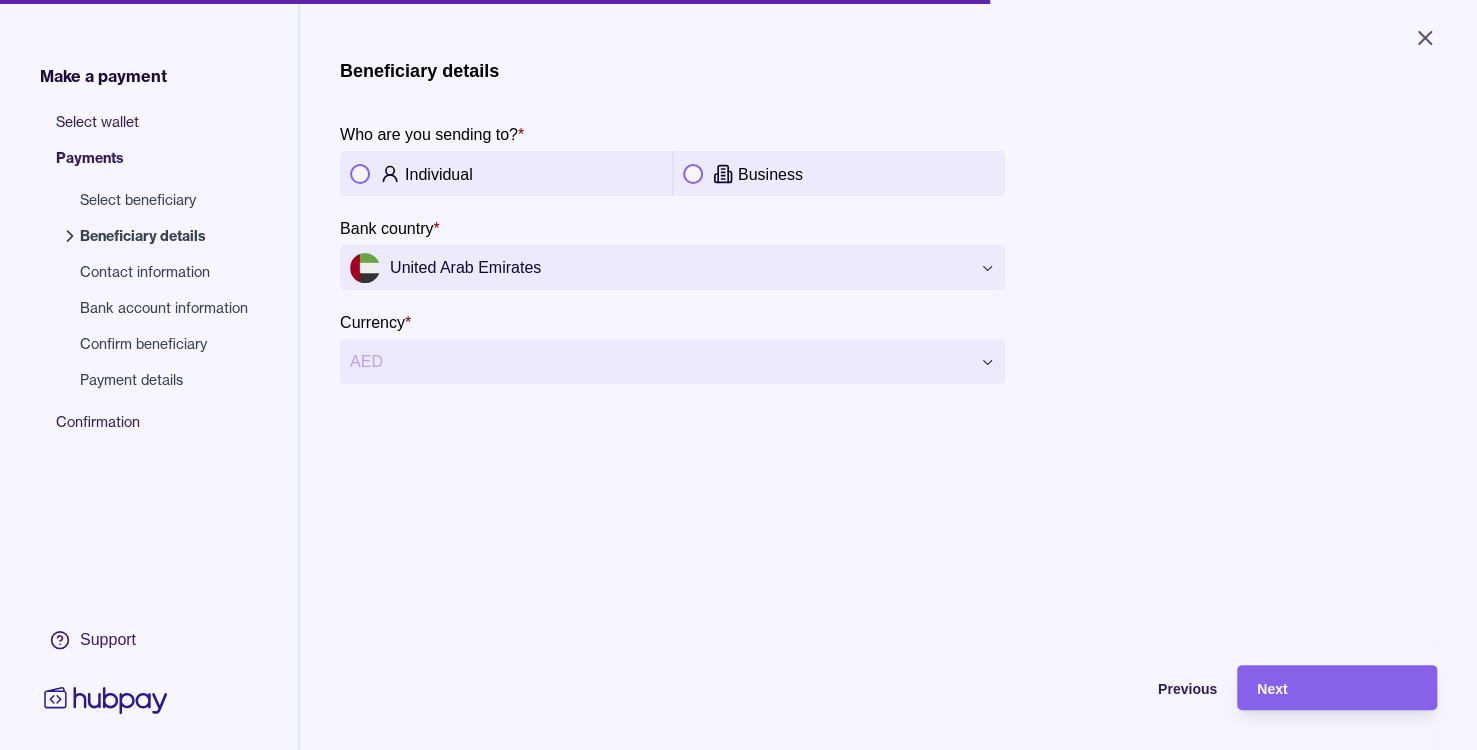 click at bounding box center [360, 174] 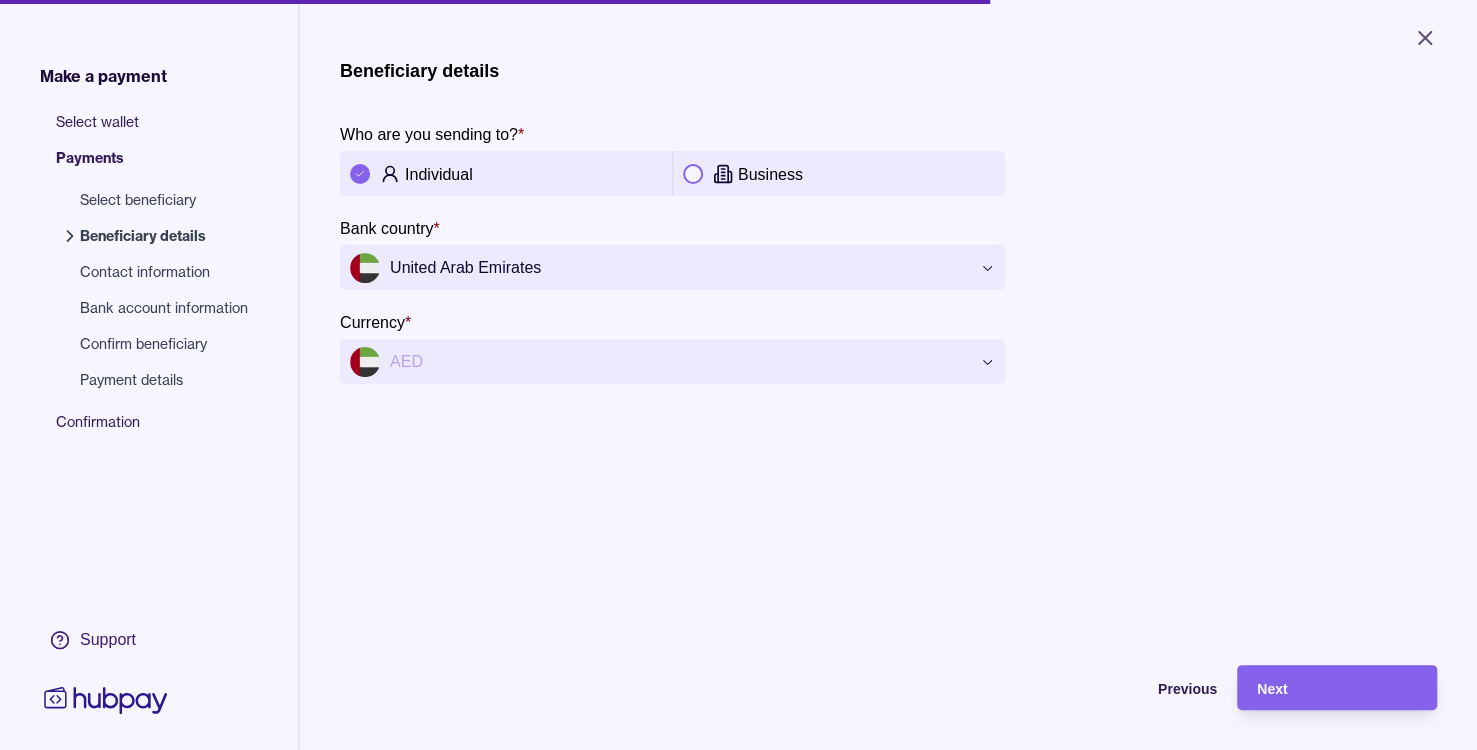 click on "**********" at bounding box center (738, 375) 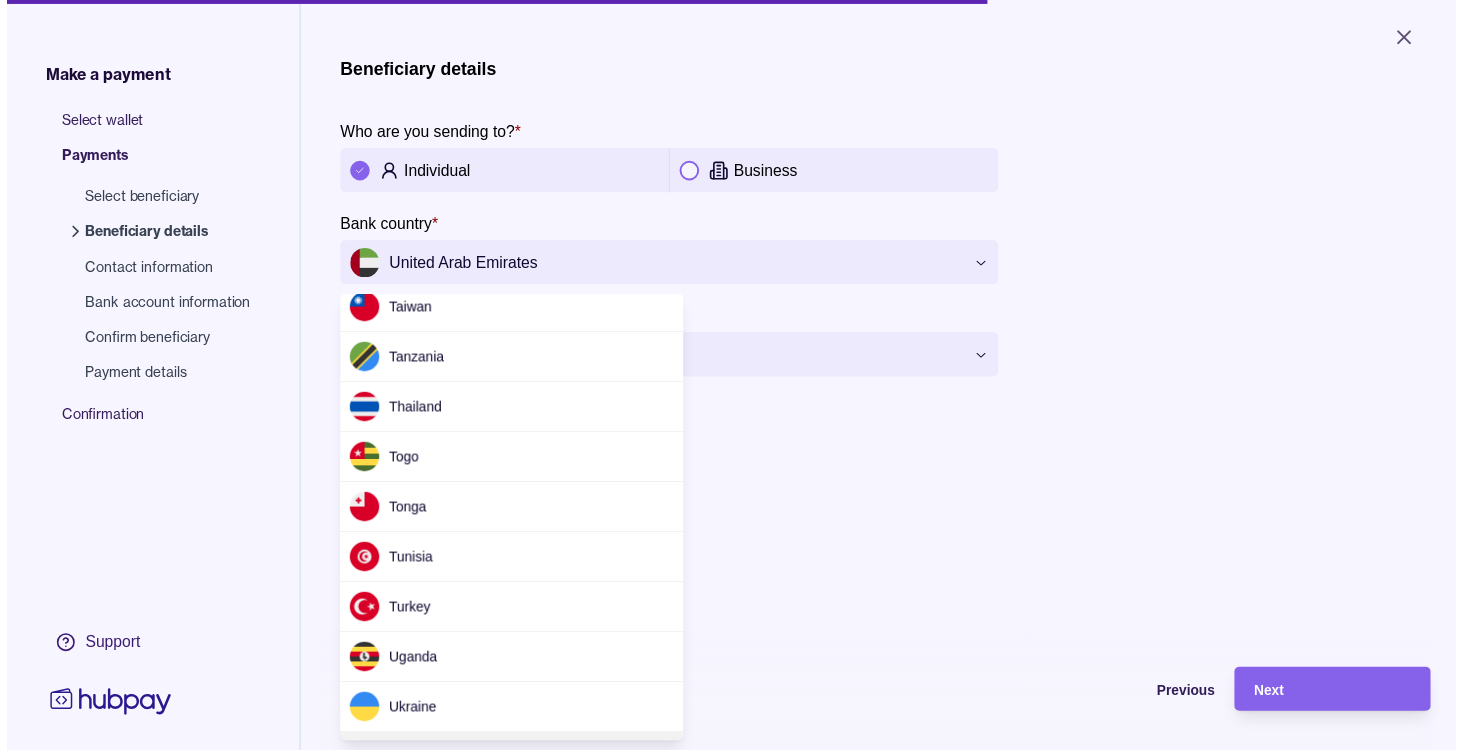 scroll, scrollTop: 4307, scrollLeft: 0, axis: vertical 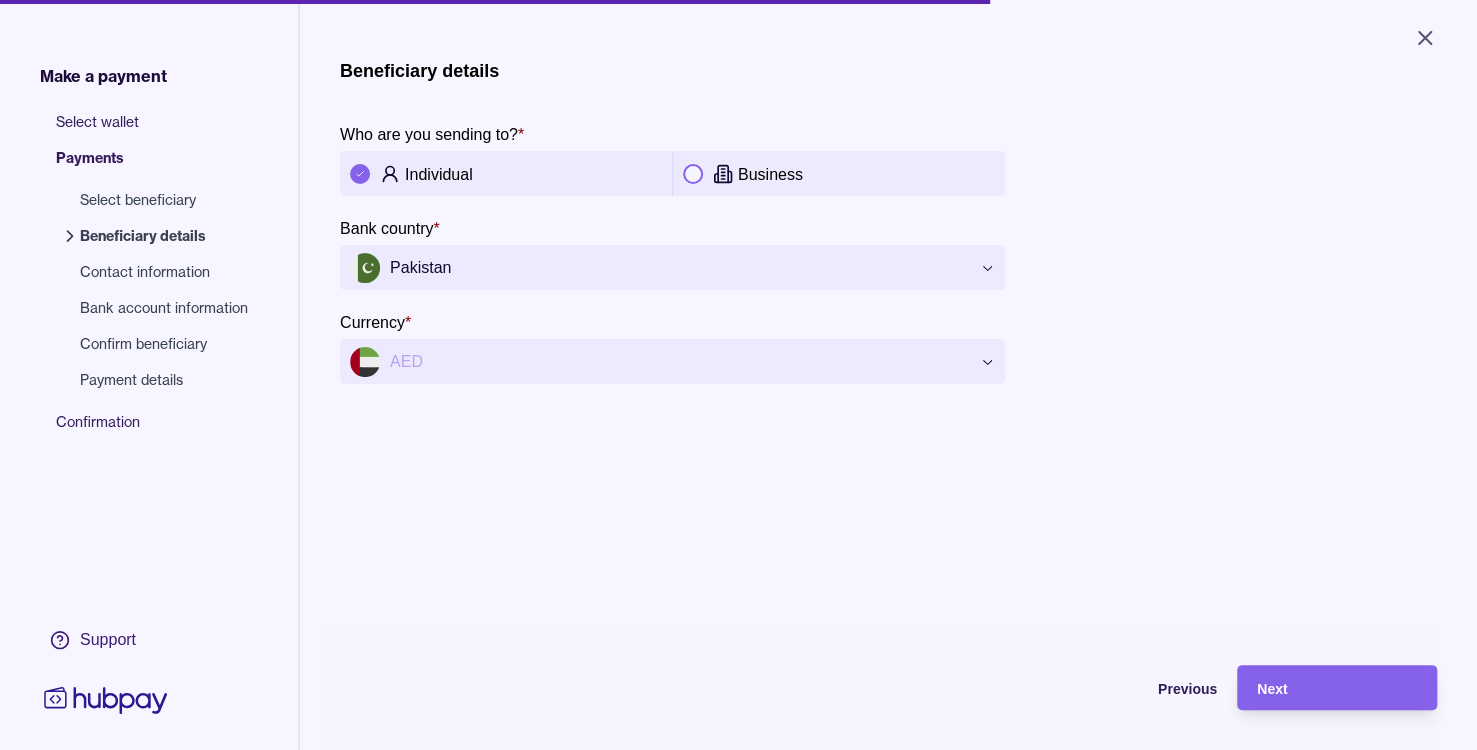 click on "Select beneficiary" at bounding box center (164, 200) 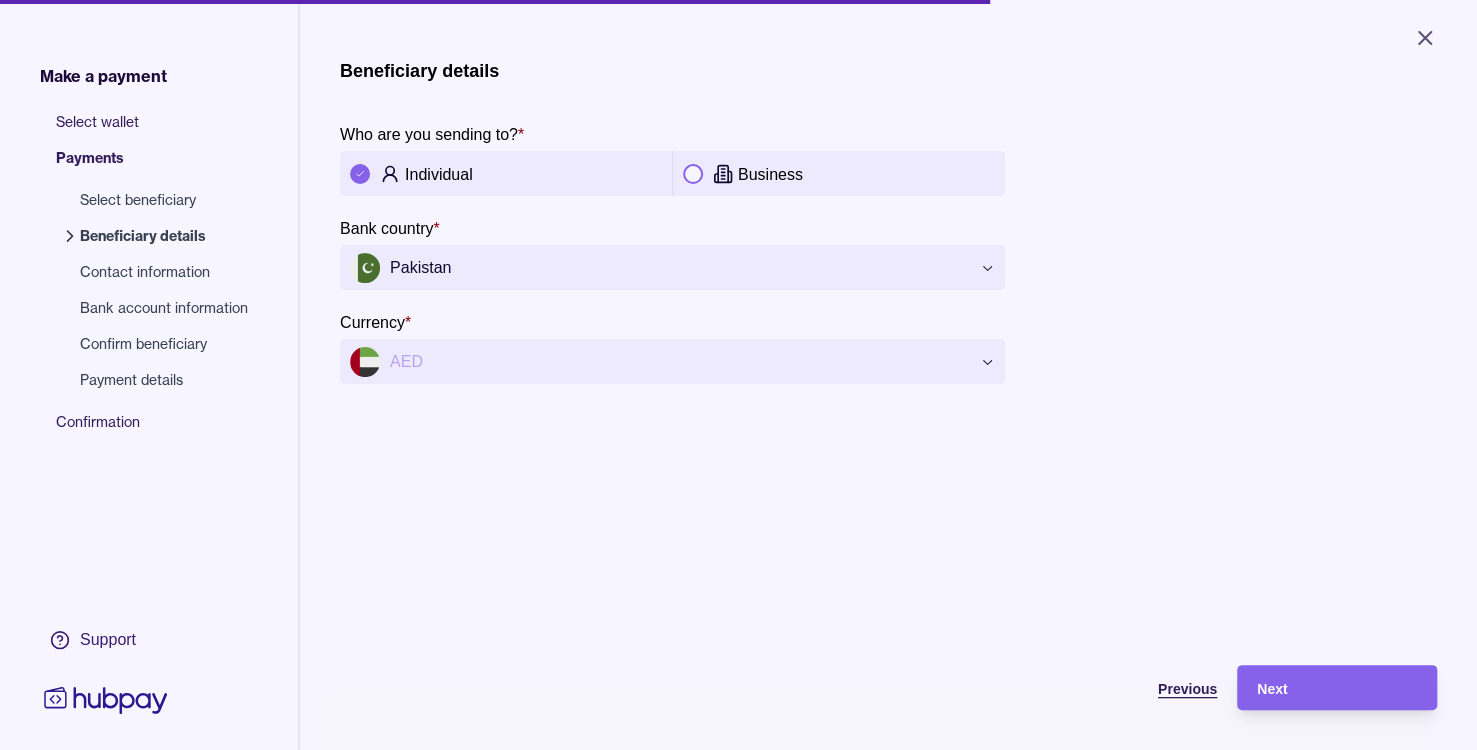 click on "Previous" at bounding box center (1187, 689) 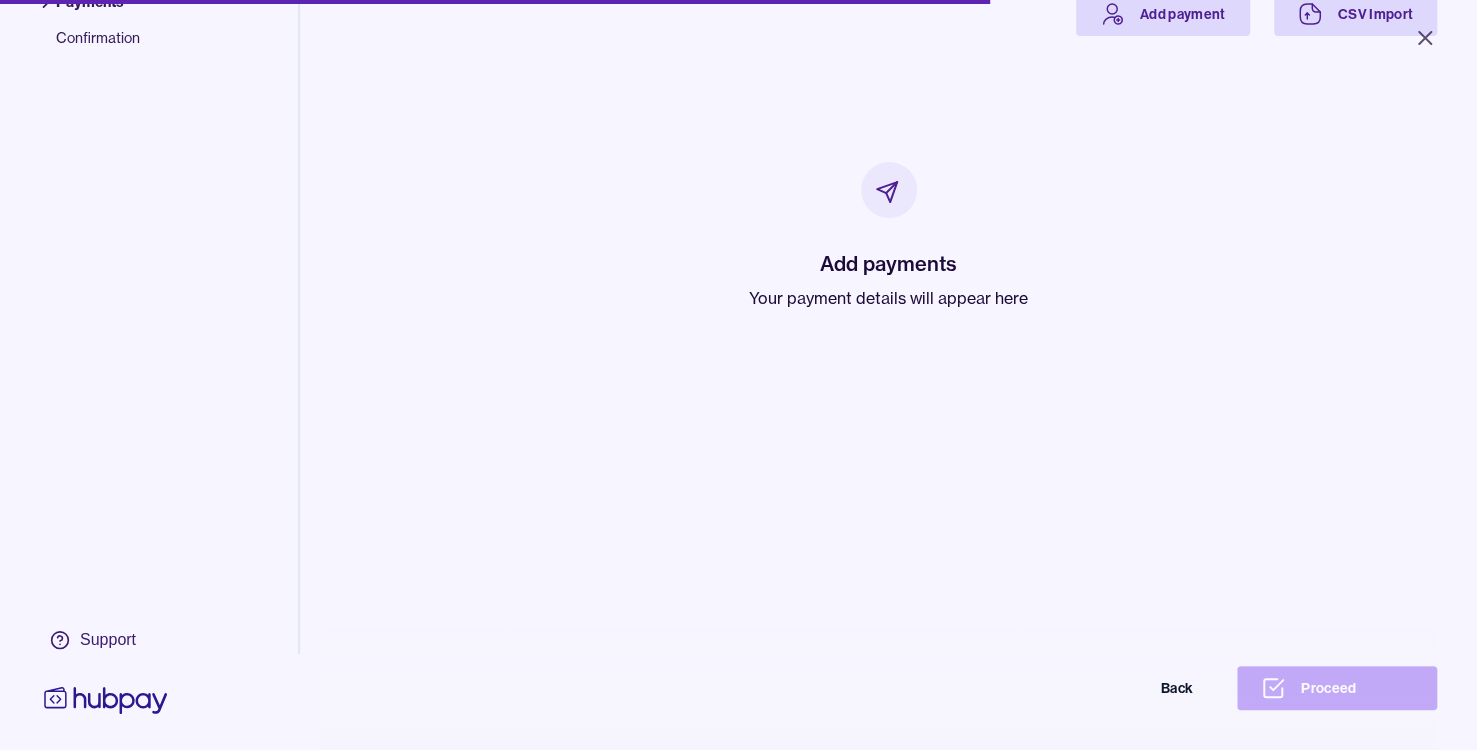 scroll, scrollTop: 0, scrollLeft: 0, axis: both 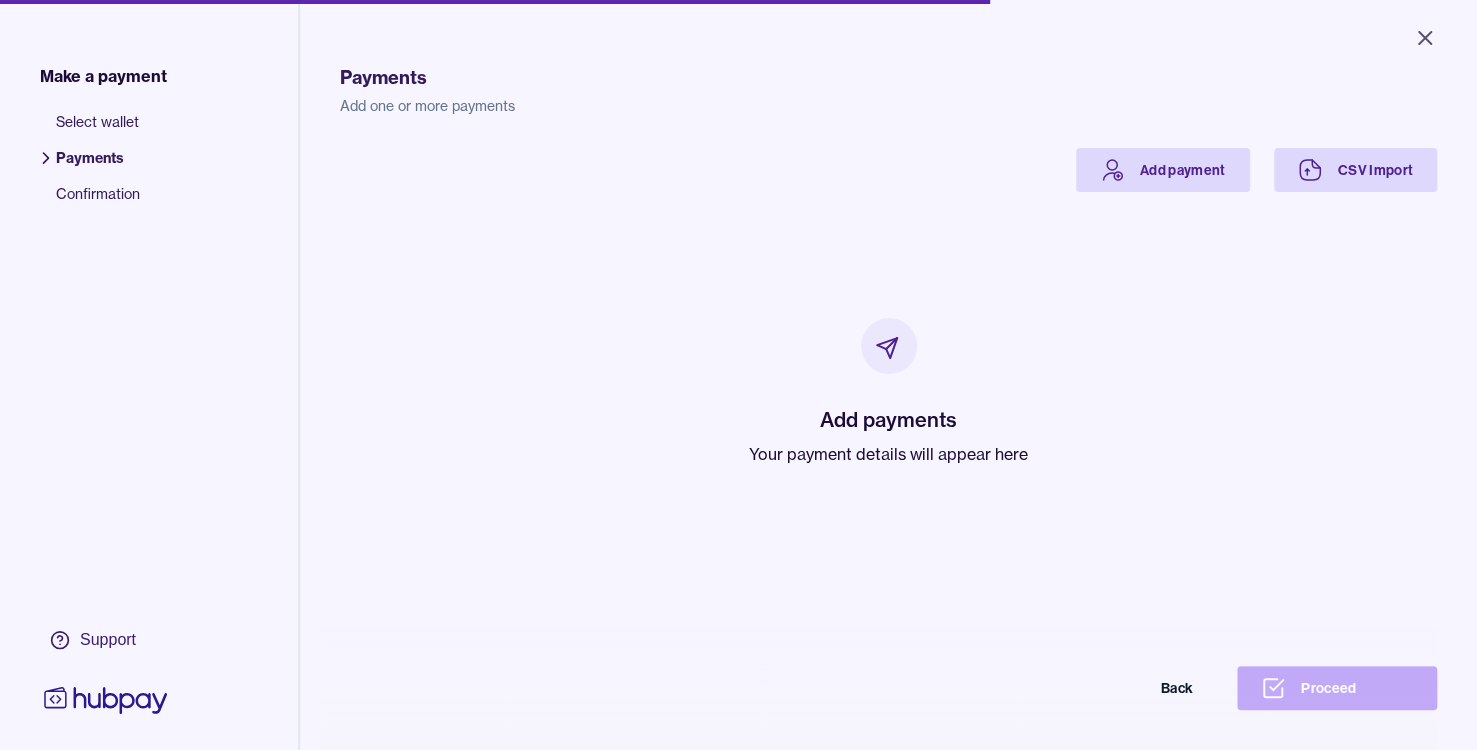click 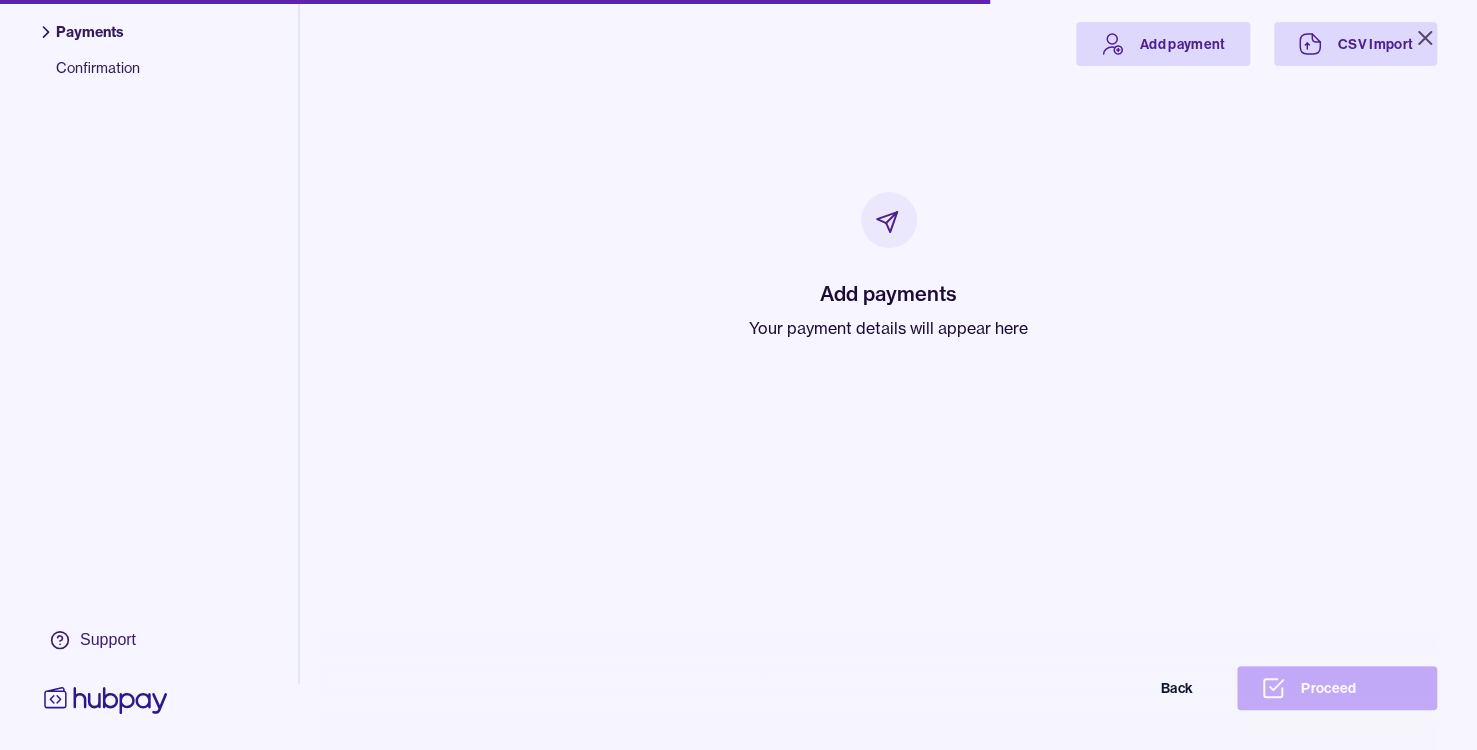 scroll, scrollTop: 156, scrollLeft: 0, axis: vertical 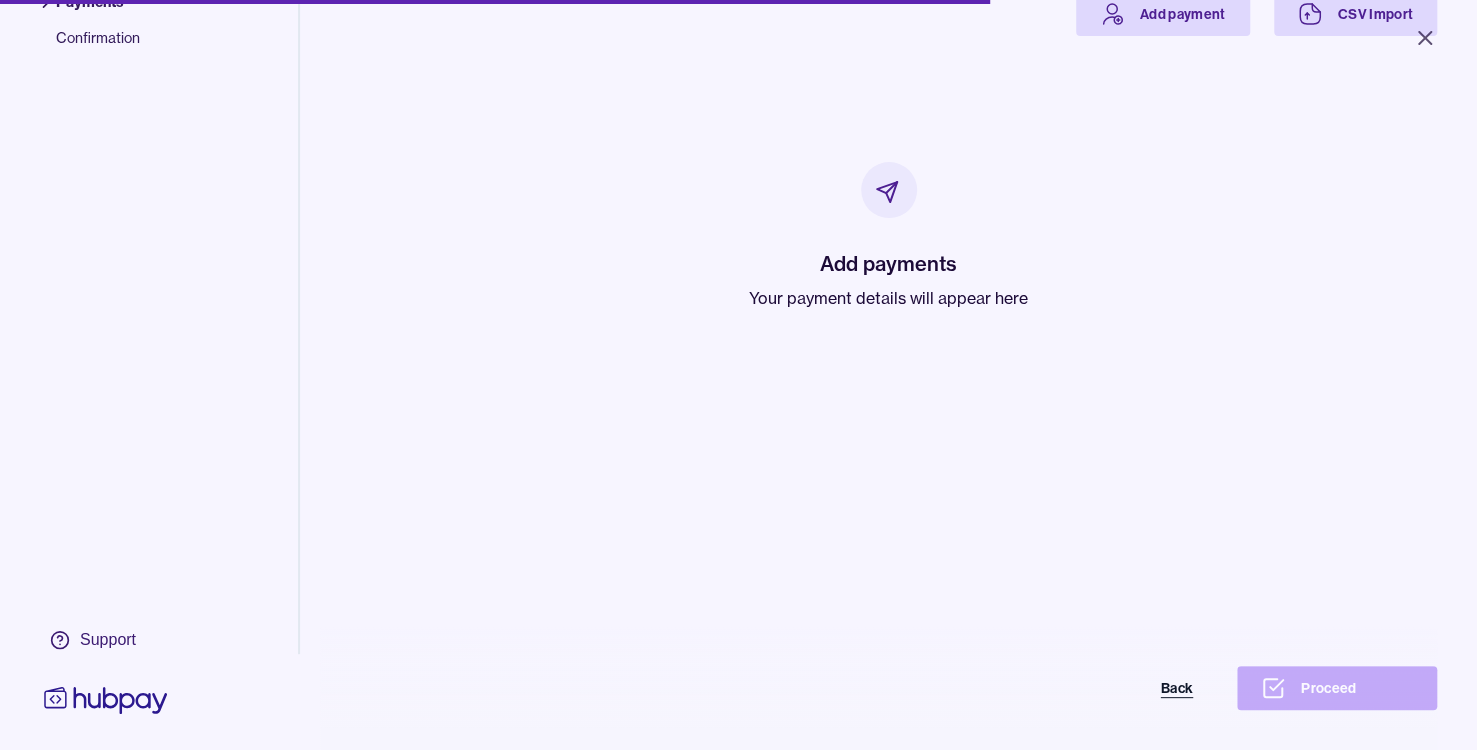 click on "Back" at bounding box center [1117, 688] 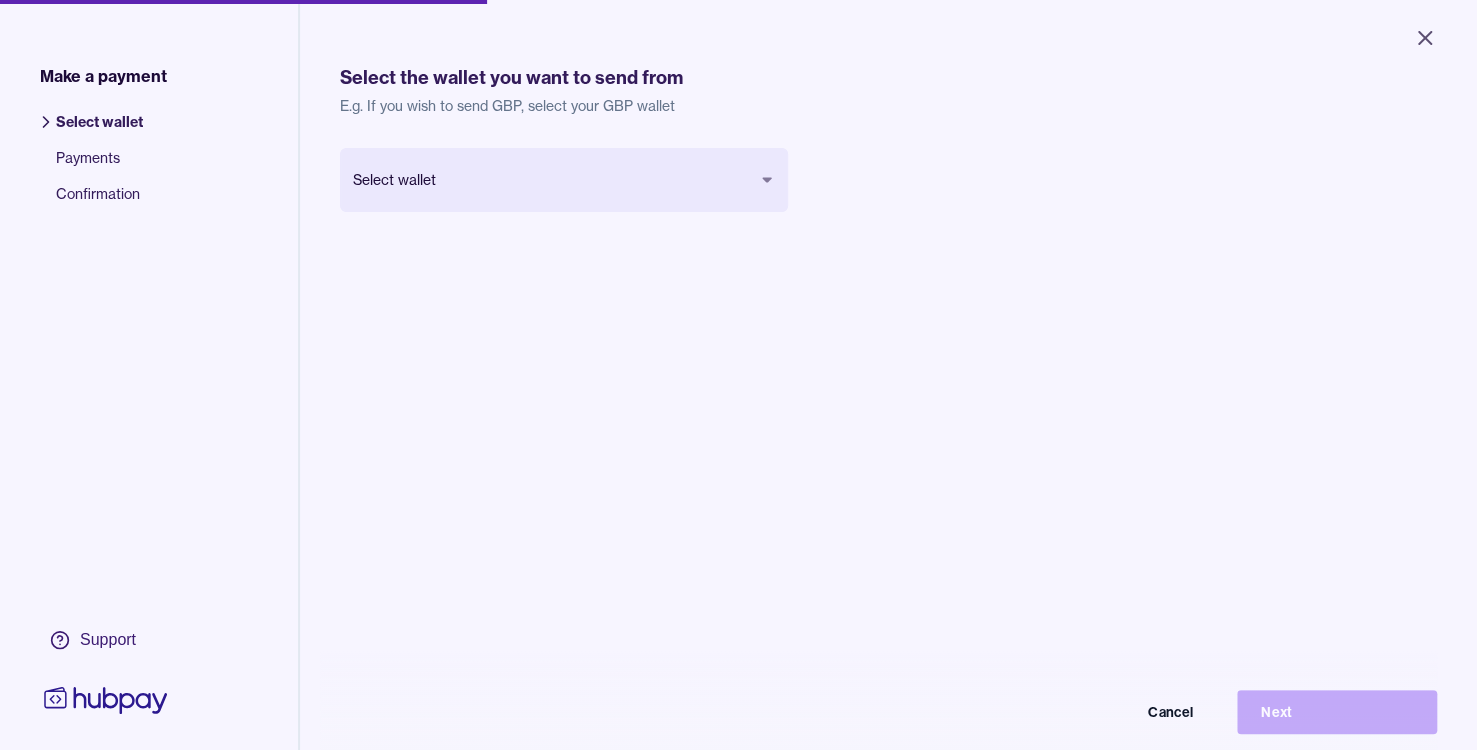 click on "Close Make a payment Select wallet Payments Confirmation Support Select the wallet you want to send from E.g. If you wish to send GBP, select your GBP wallet Select wallet Cancel Next Make a payment | Hubpay" at bounding box center [738, 375] 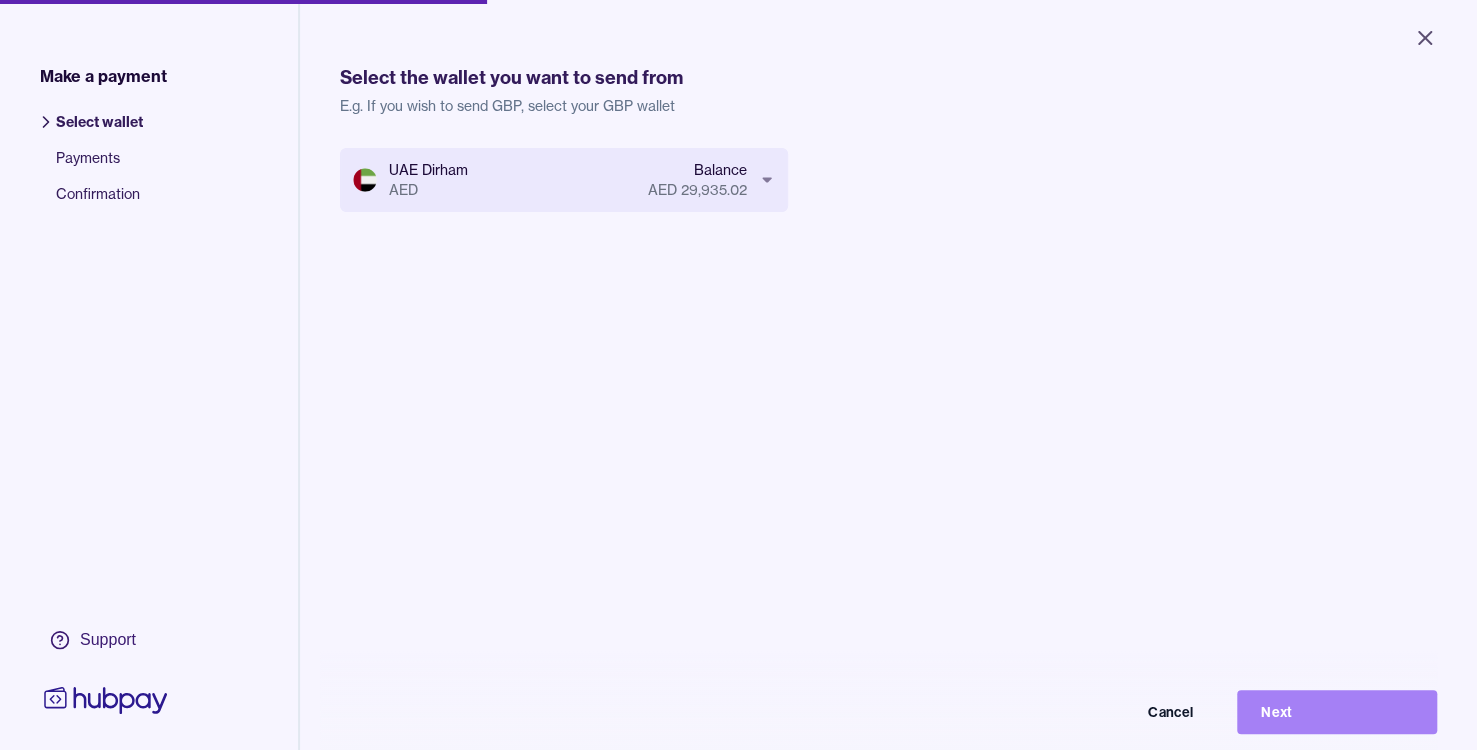 click on "Next" at bounding box center (1337, 712) 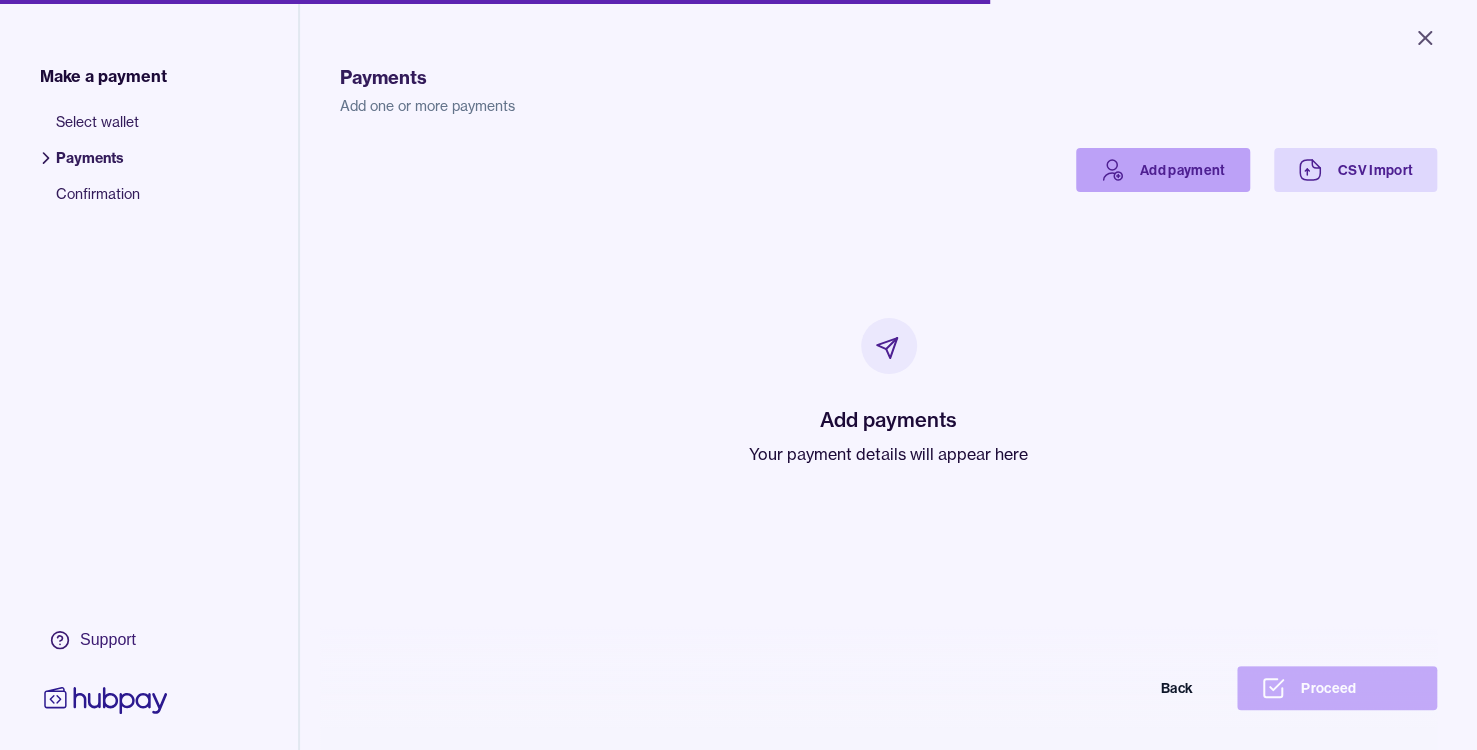 click on "Add payment" at bounding box center (1163, 170) 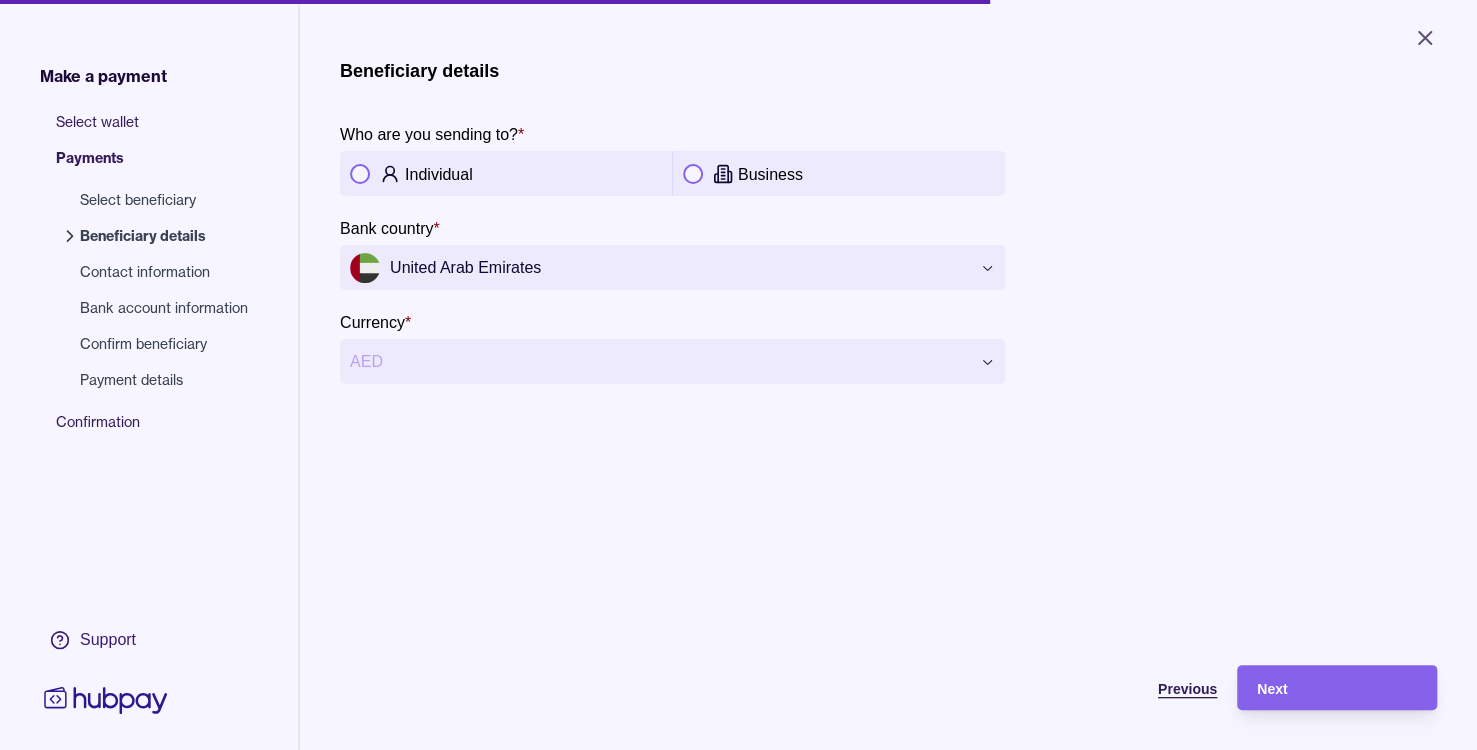 click on "Previous" at bounding box center (1187, 689) 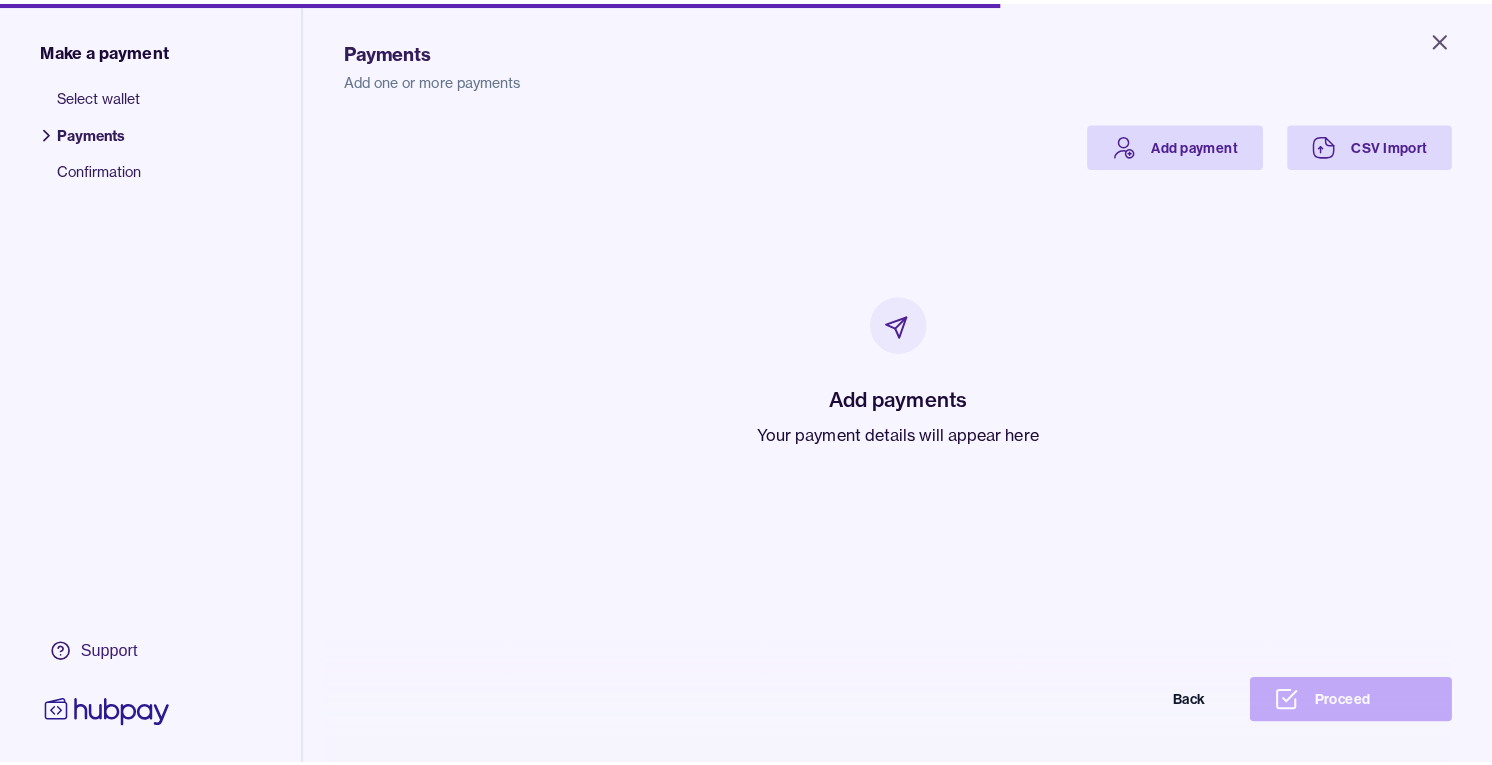 scroll, scrollTop: 0, scrollLeft: 0, axis: both 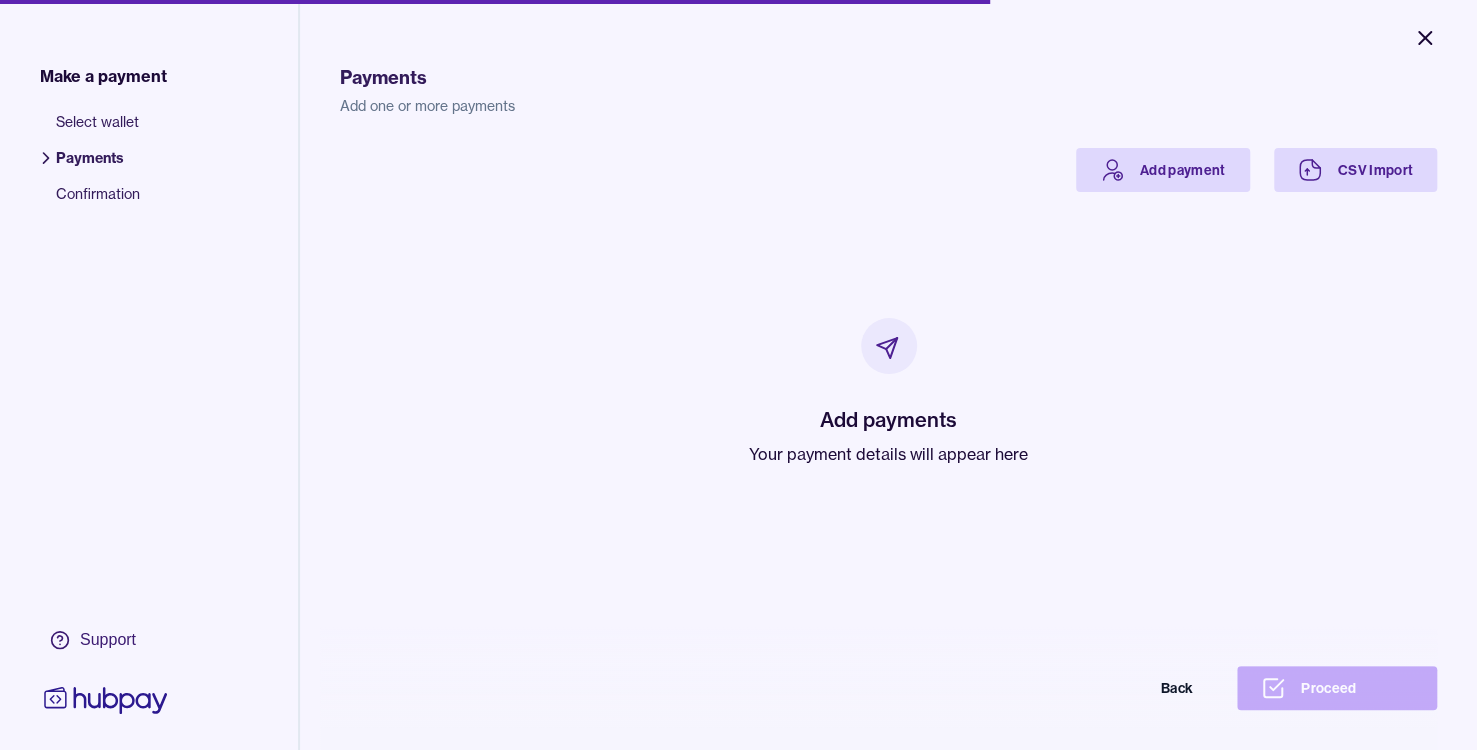 click 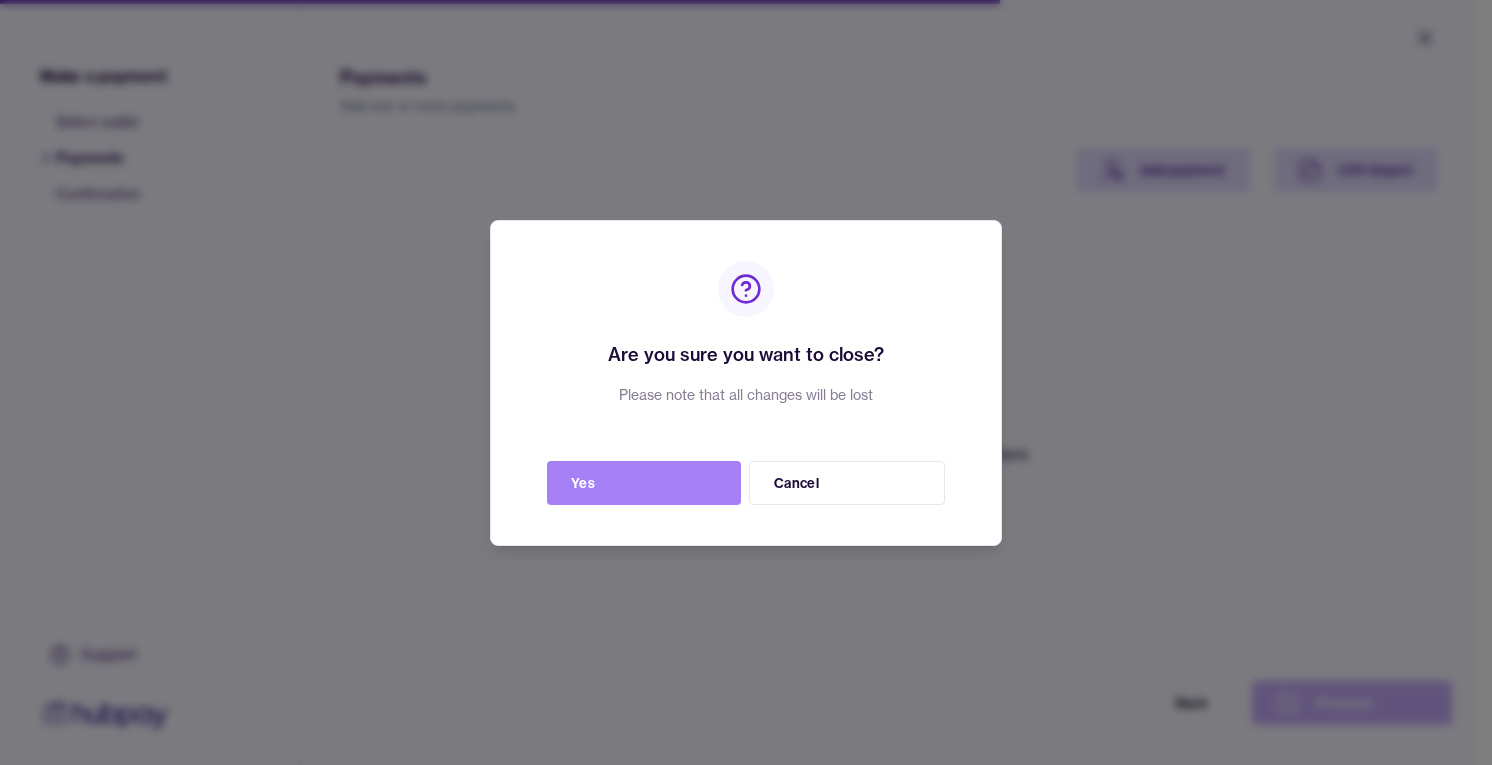 click on "Yes" at bounding box center (644, 483) 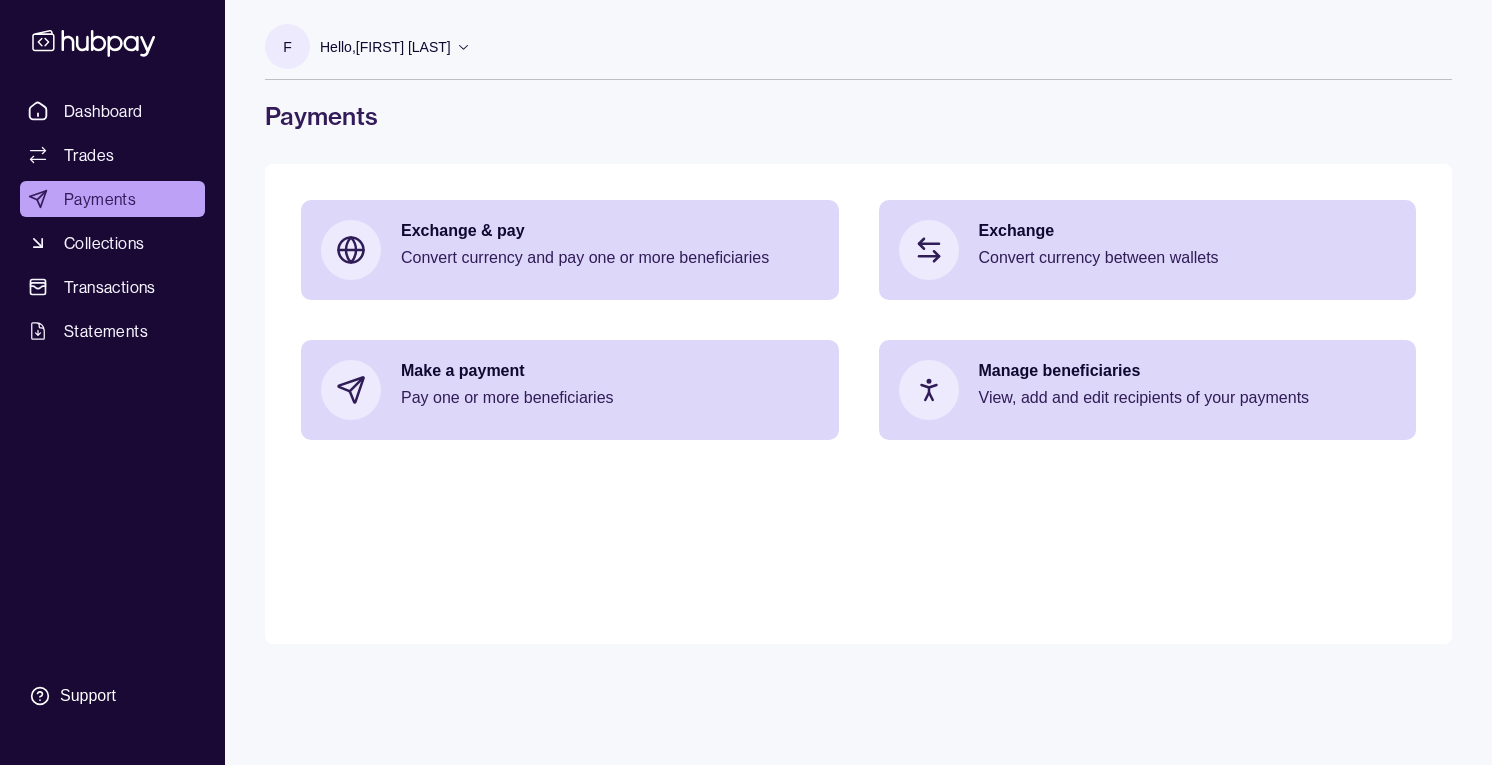 click 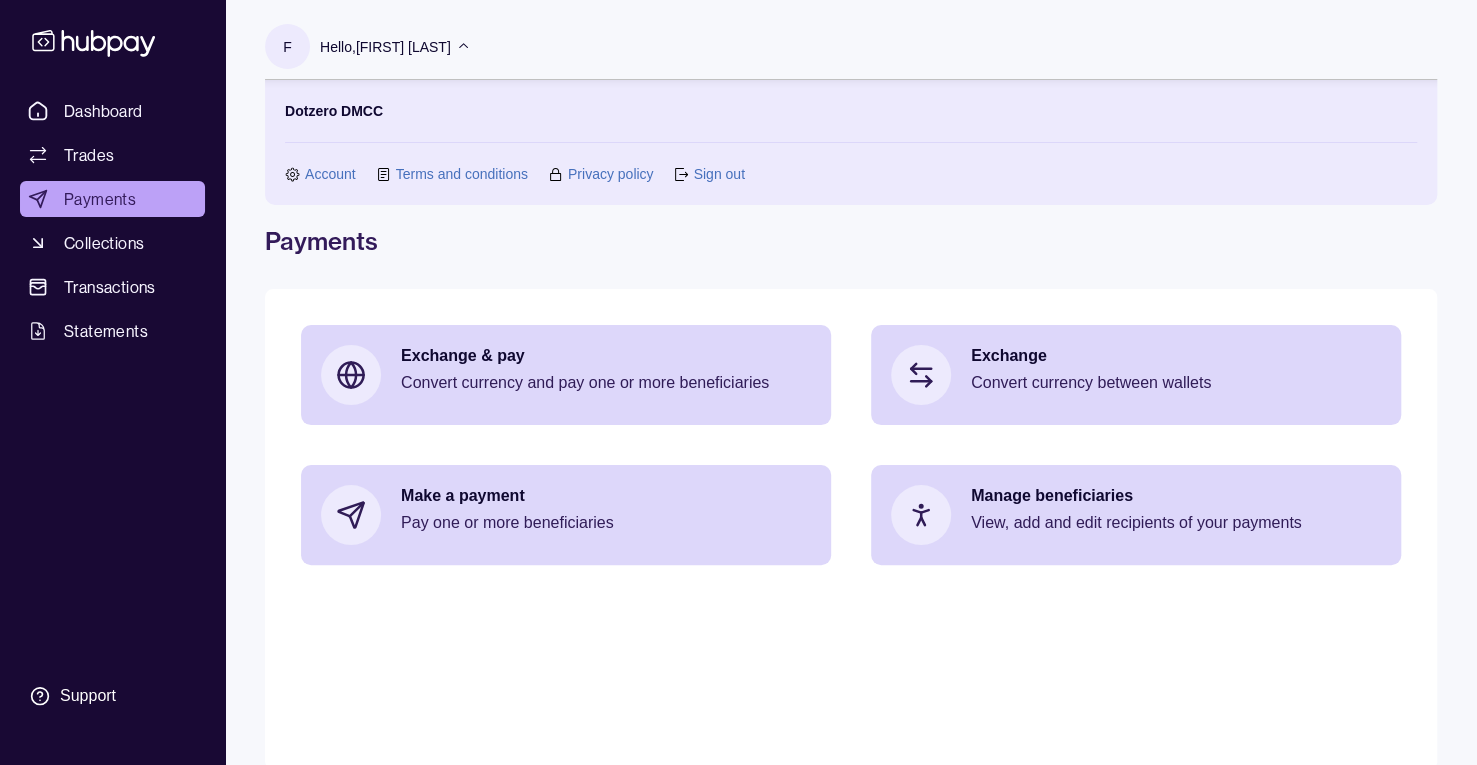 click 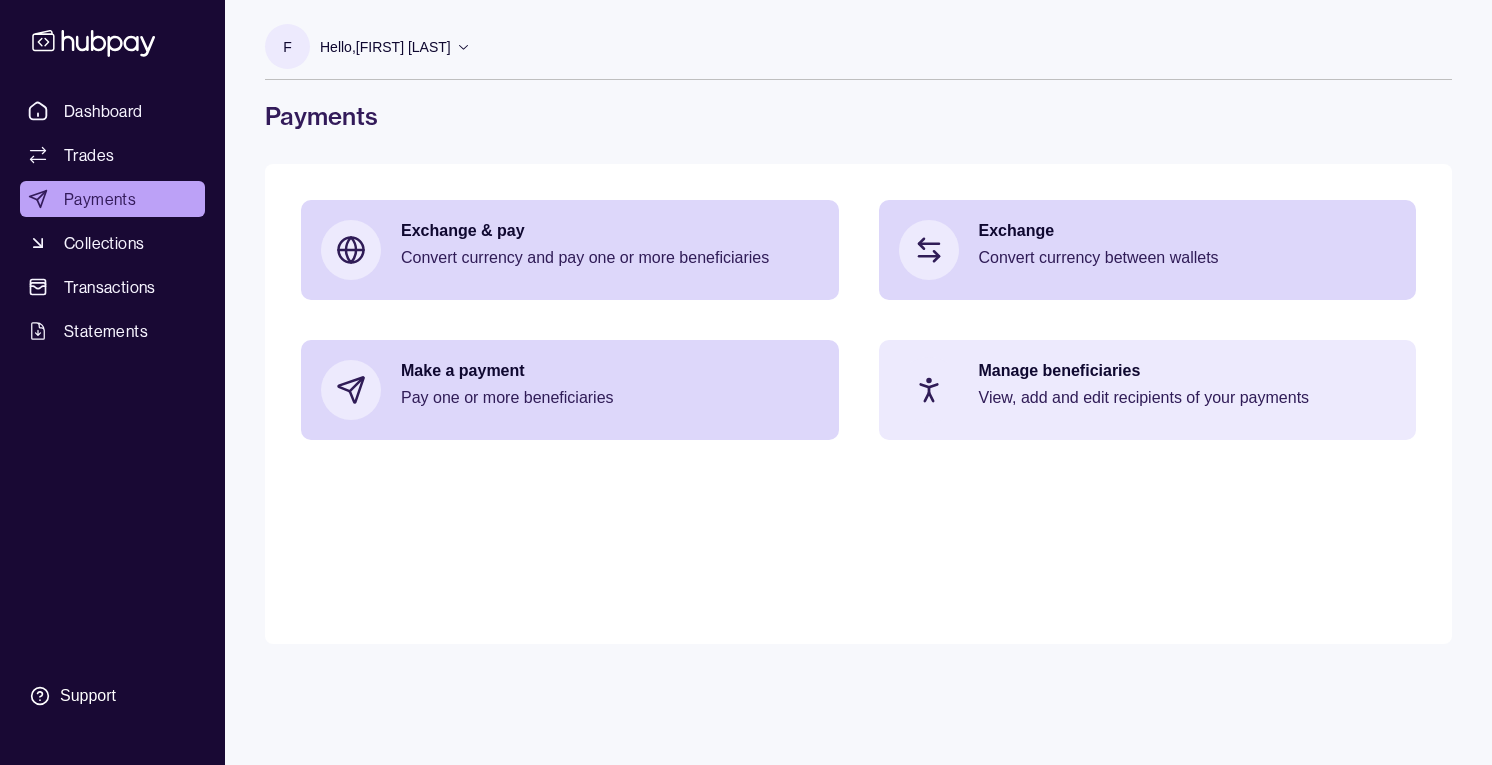 click on "Manage beneficiaries" at bounding box center (1188, 371) 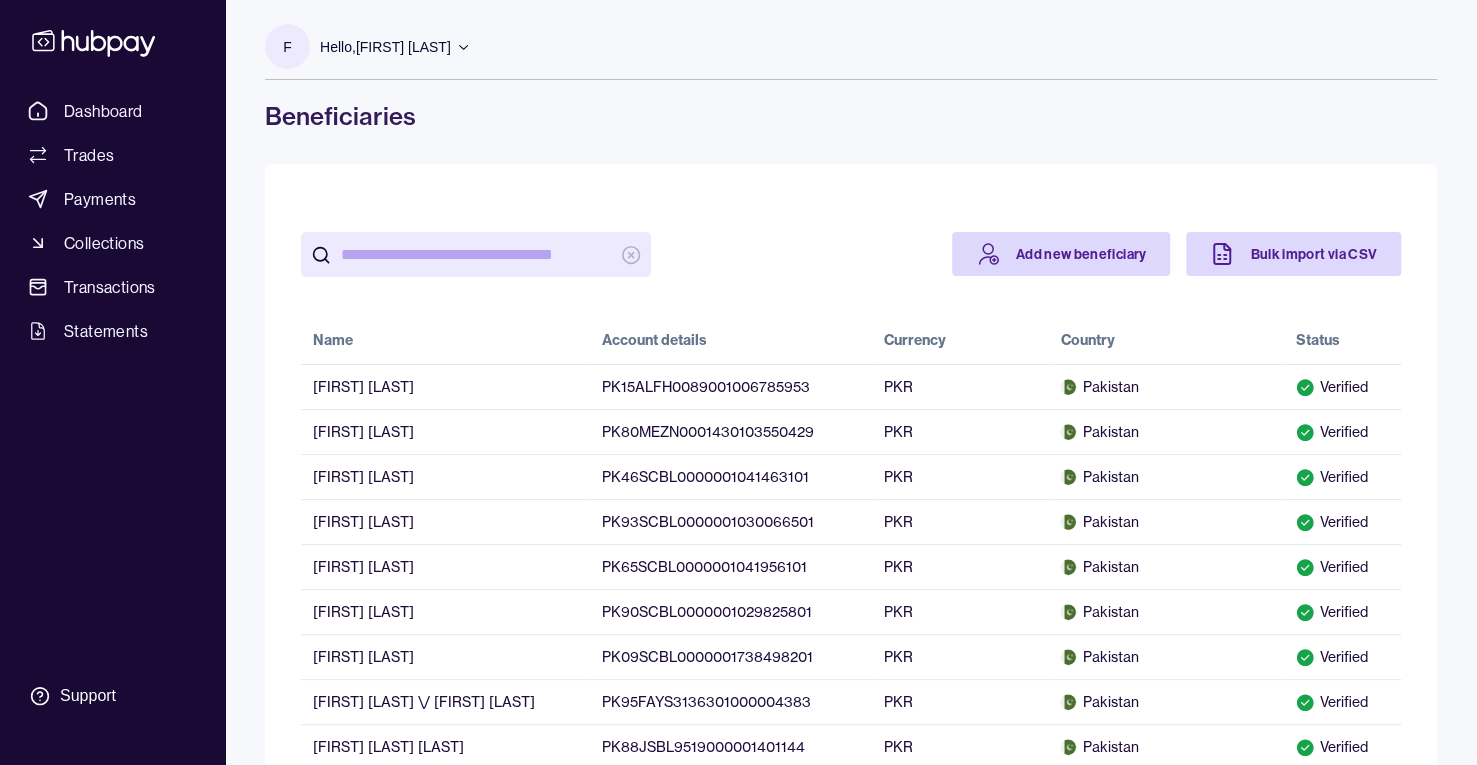 click at bounding box center [476, 254] 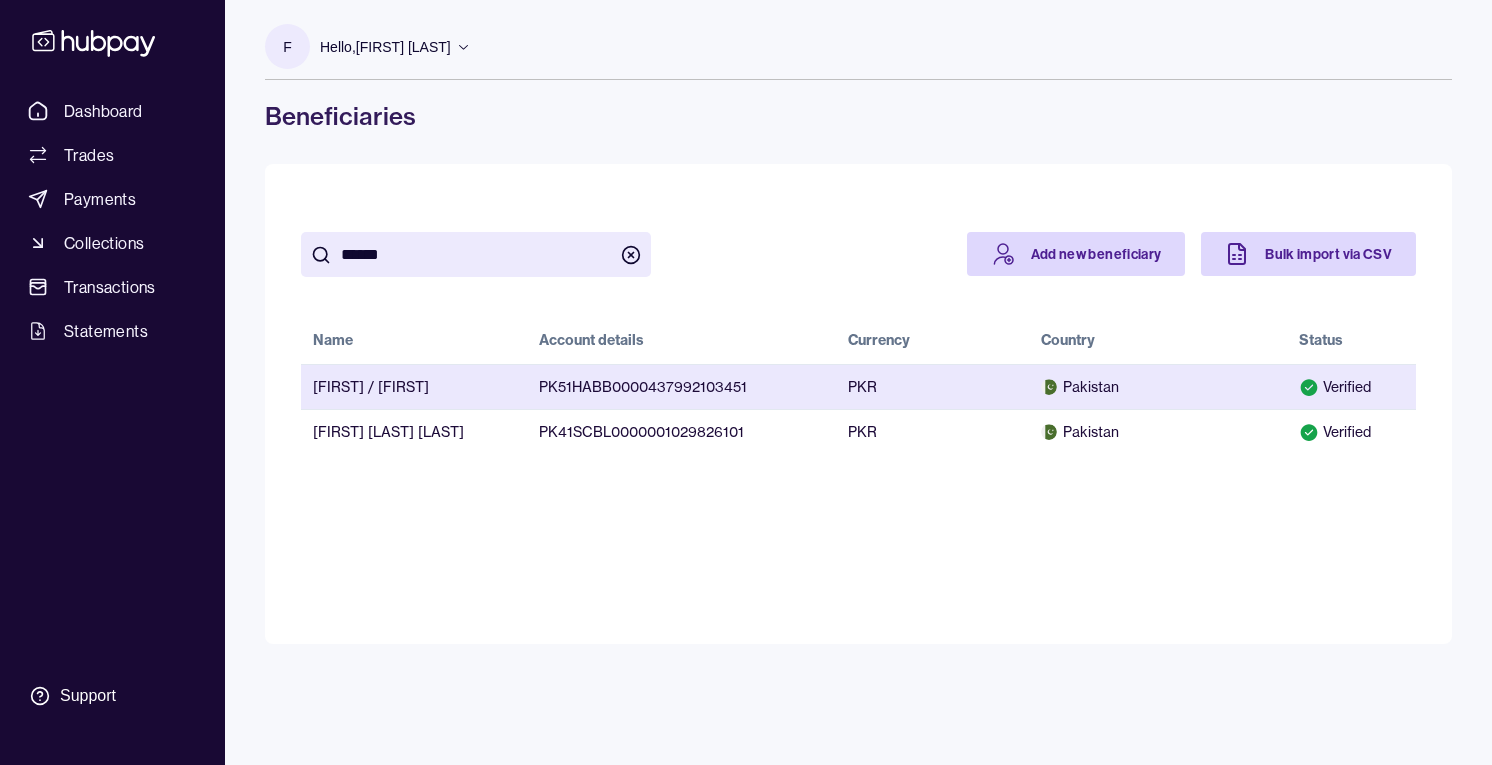 type on "******" 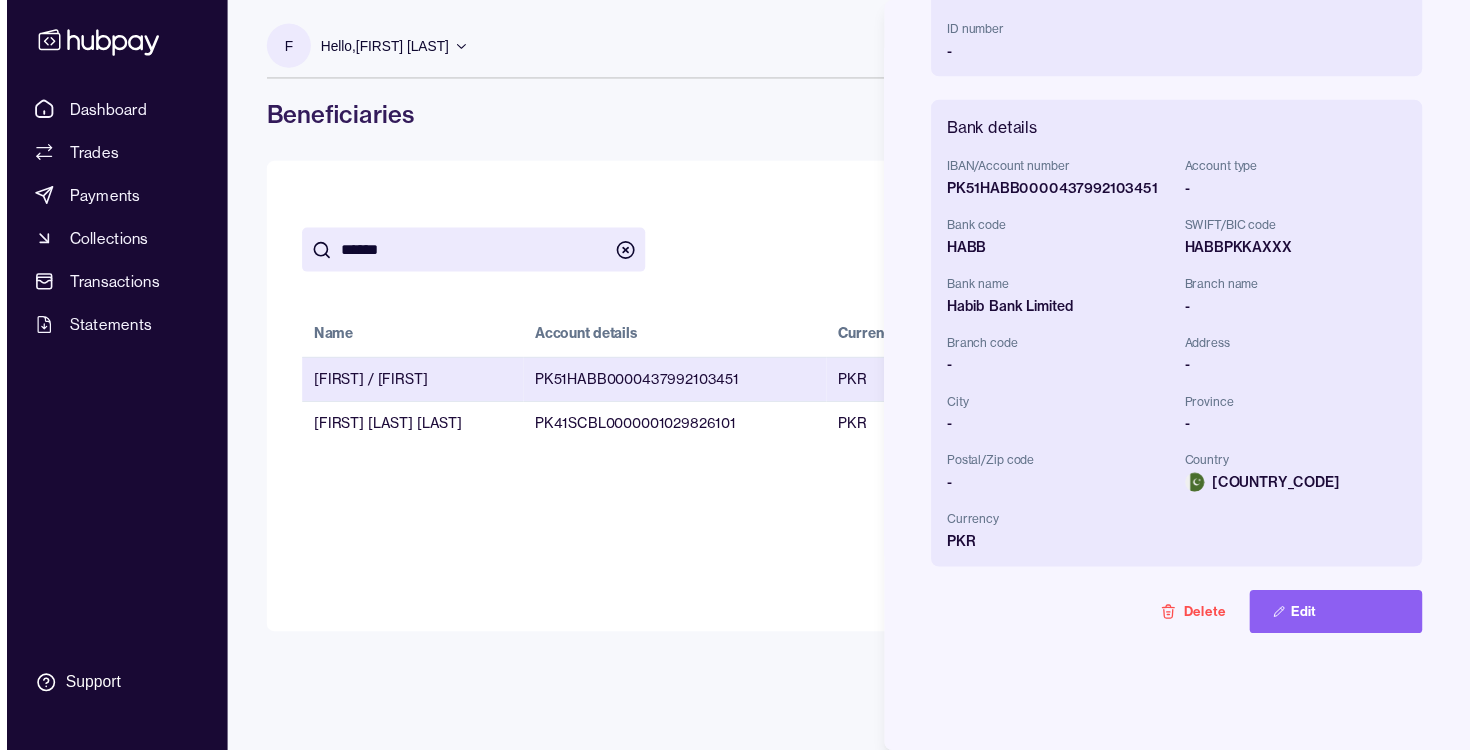 scroll, scrollTop: 0, scrollLeft: 0, axis: both 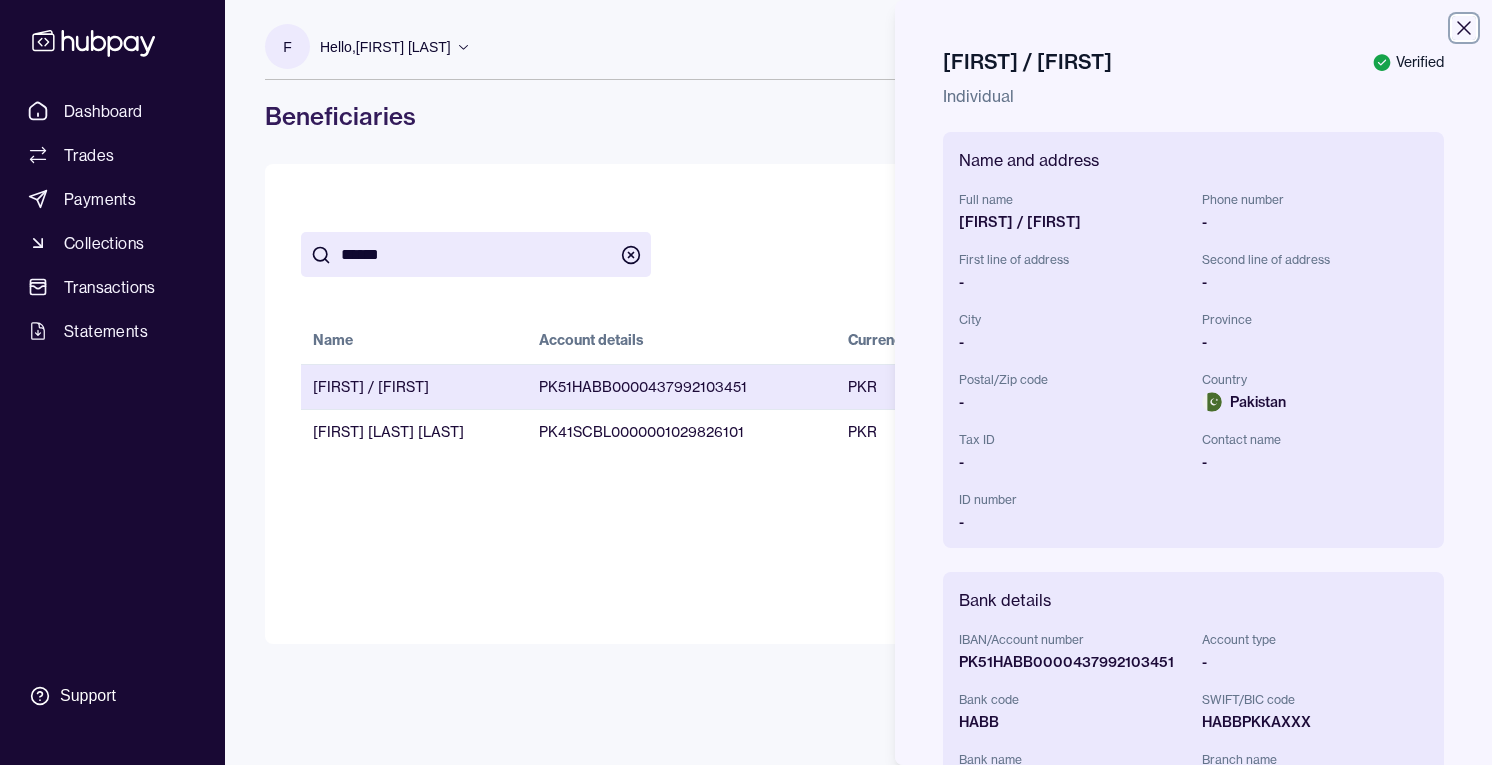click 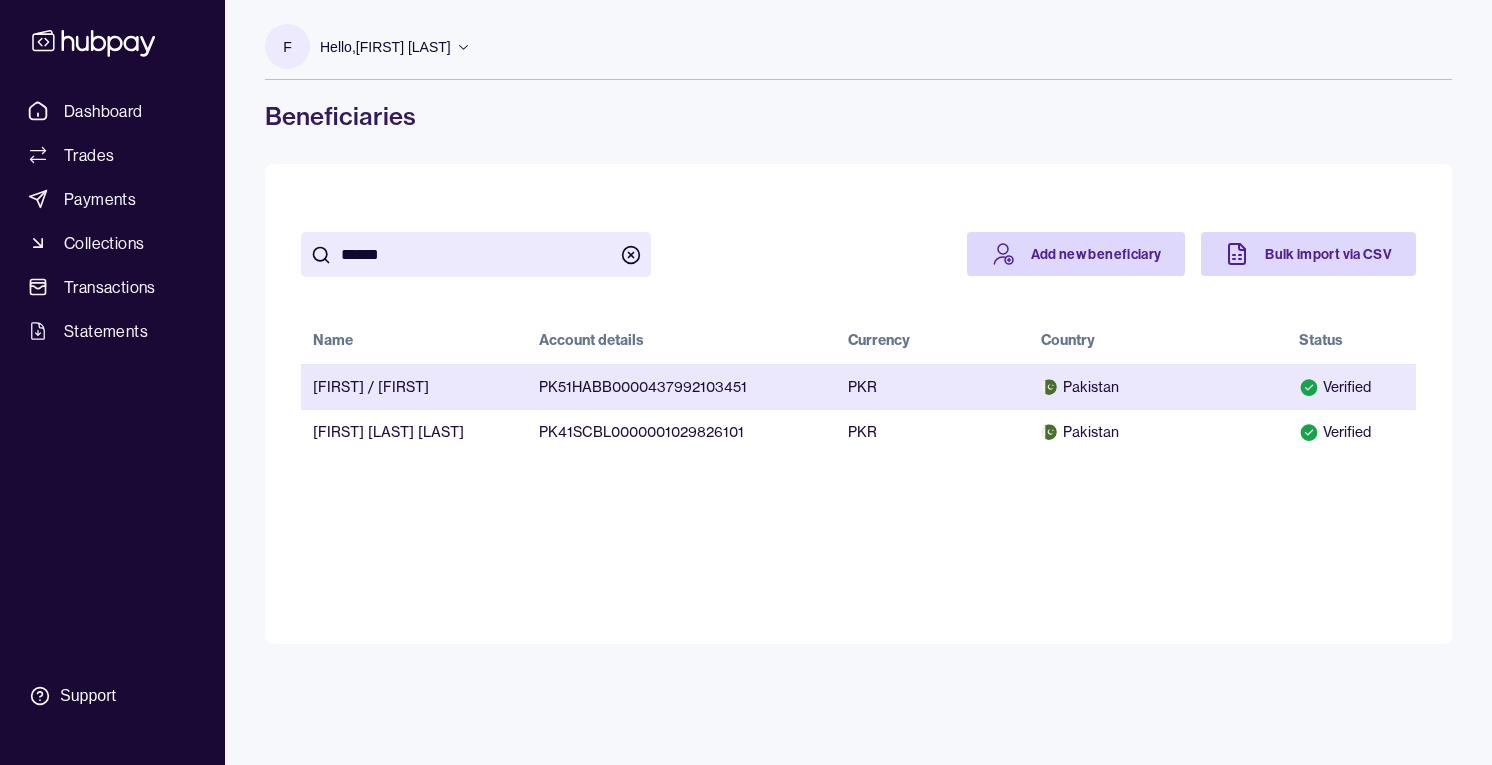 click 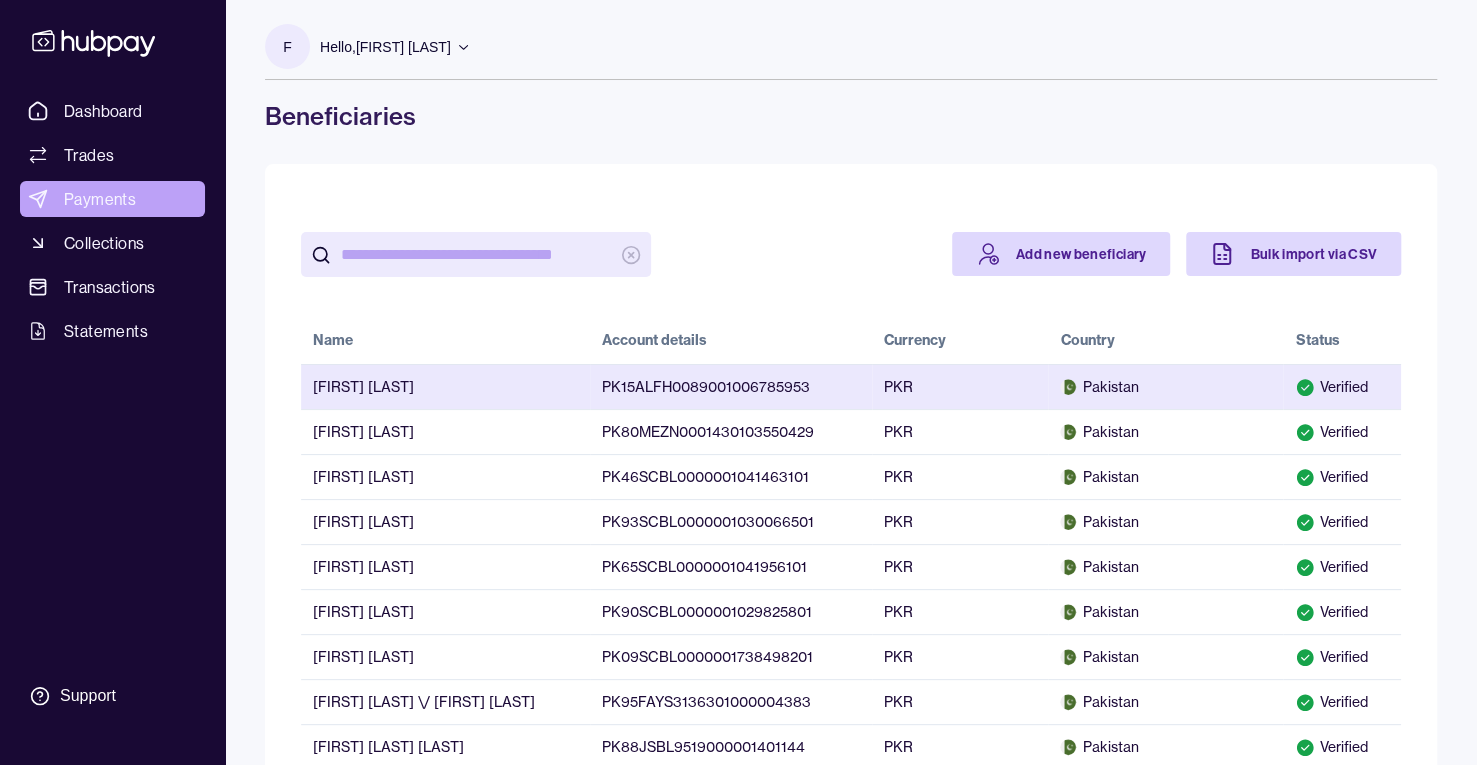 click on "Payments" at bounding box center [112, 199] 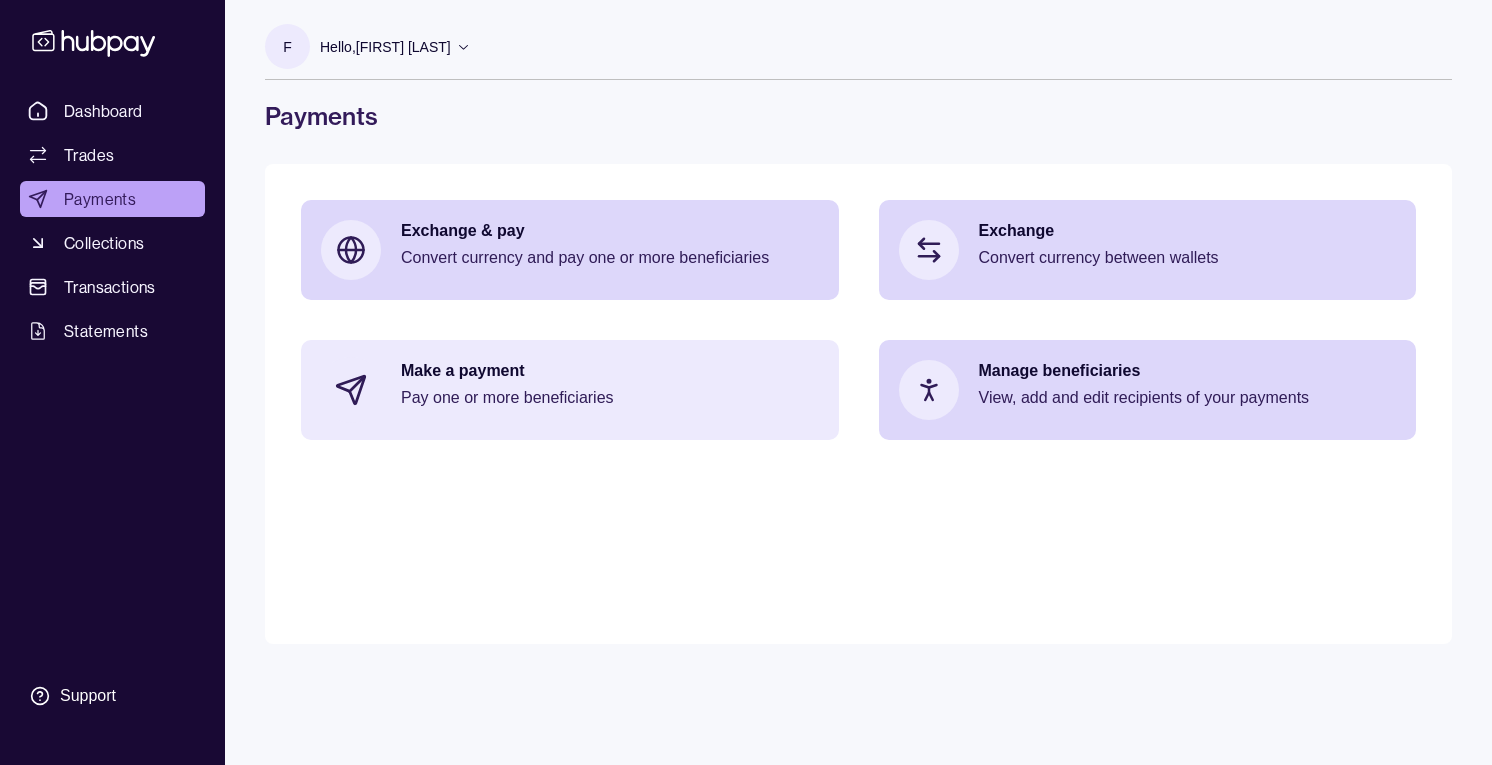 click on "Pay one or more beneficiaries" at bounding box center (610, 398) 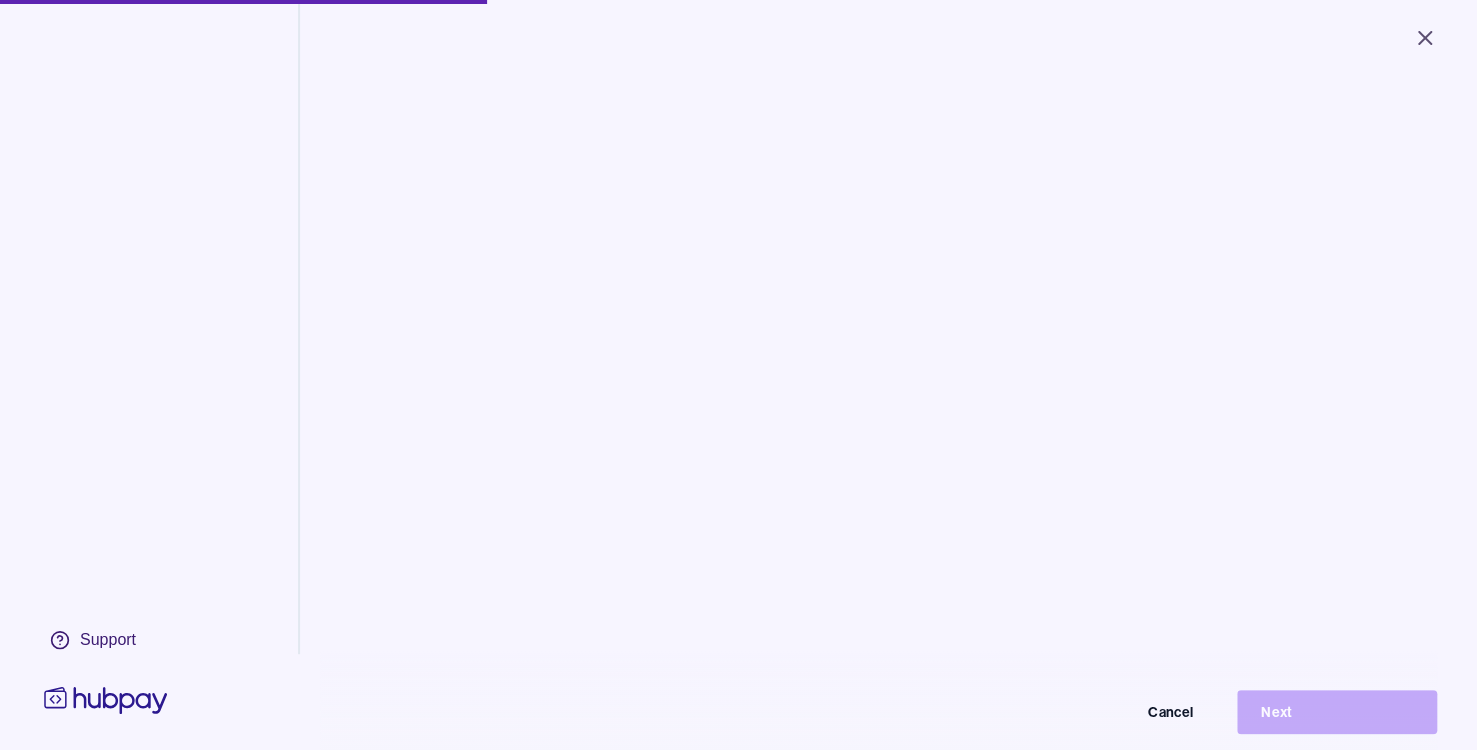 scroll, scrollTop: 0, scrollLeft: 0, axis: both 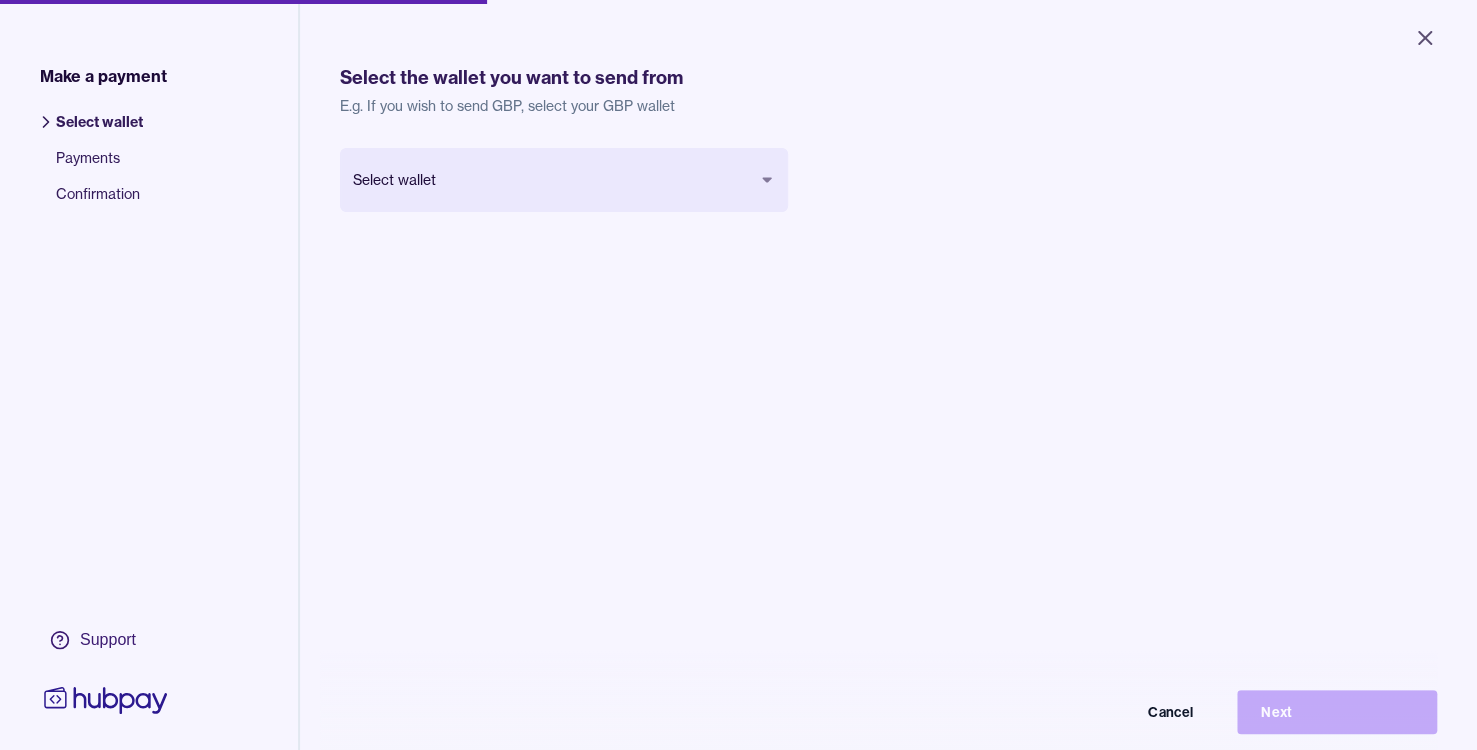 click on "Close Make a payment Select wallet Payments Confirmation Support Select the wallet you want to send from E.g. If you wish to send GBP, select your GBP wallet Select wallet Cancel Next Make a payment | Hubpay" at bounding box center [738, 375] 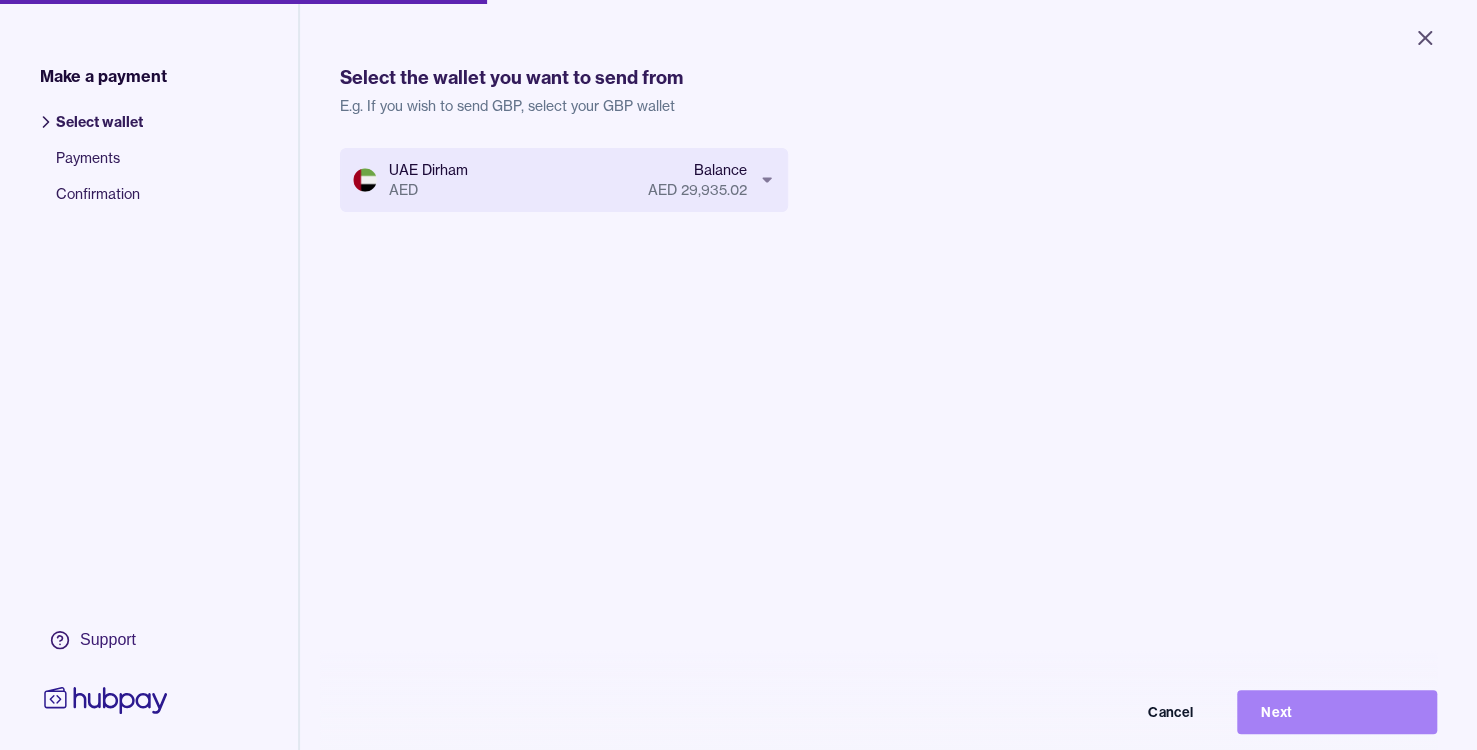 click on "Next" at bounding box center (1337, 712) 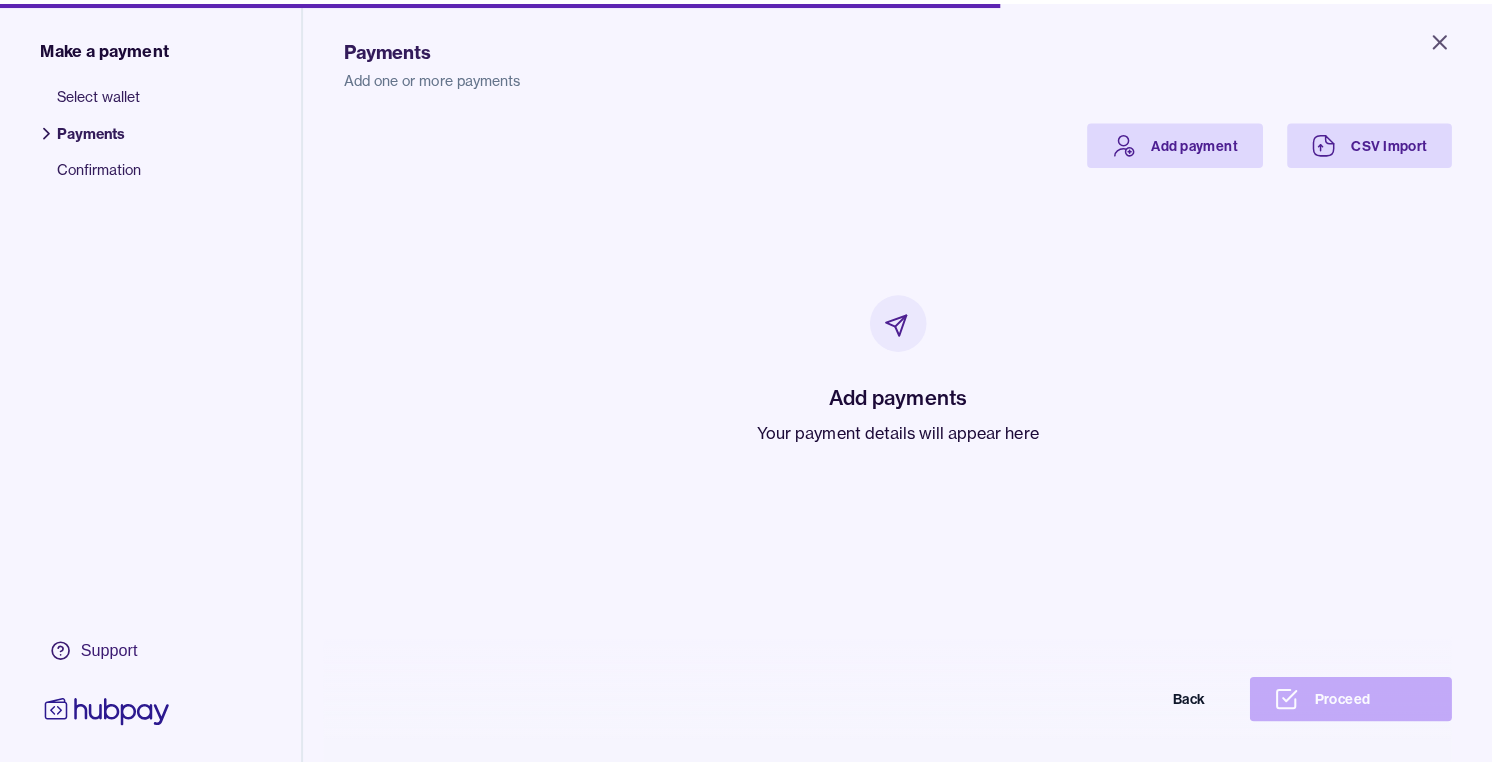 scroll, scrollTop: 0, scrollLeft: 0, axis: both 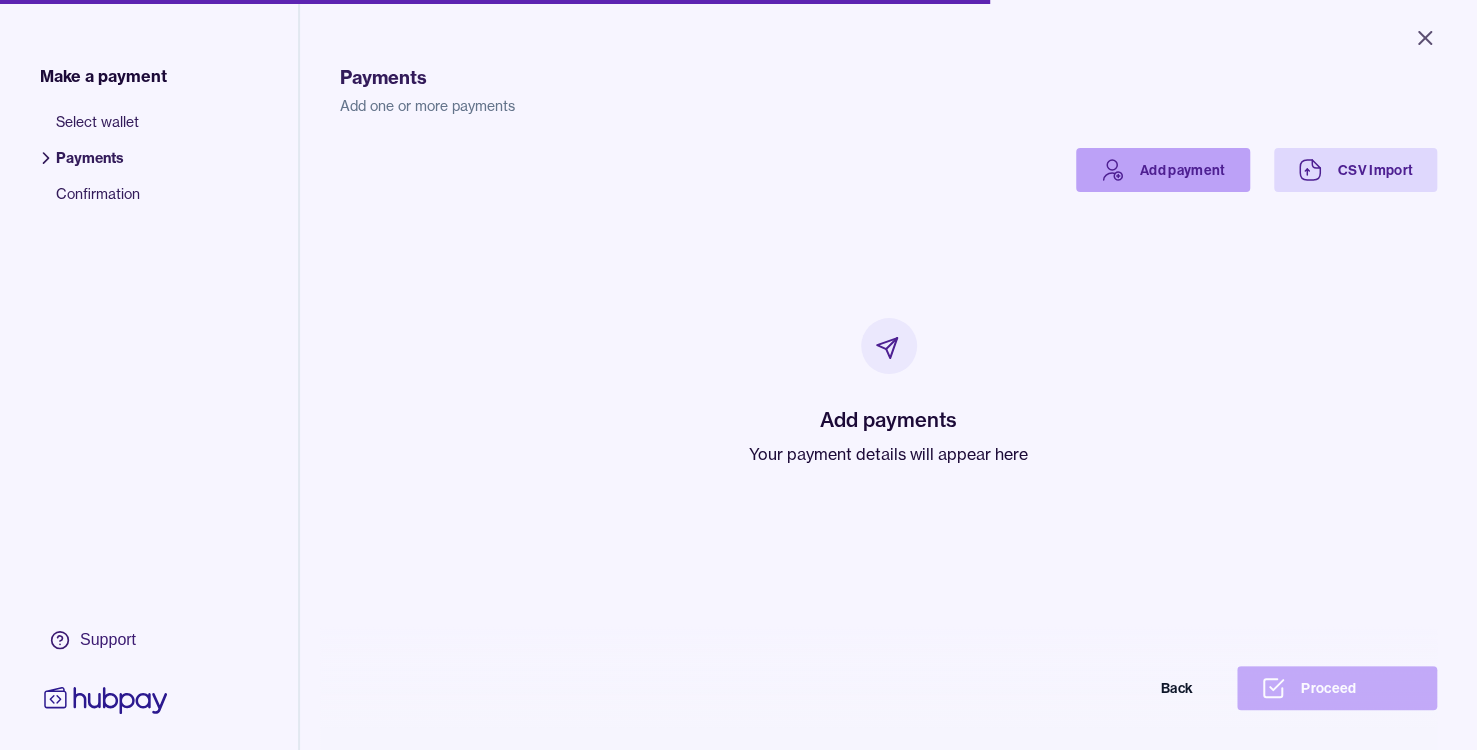 click on "Add payment" at bounding box center (1163, 170) 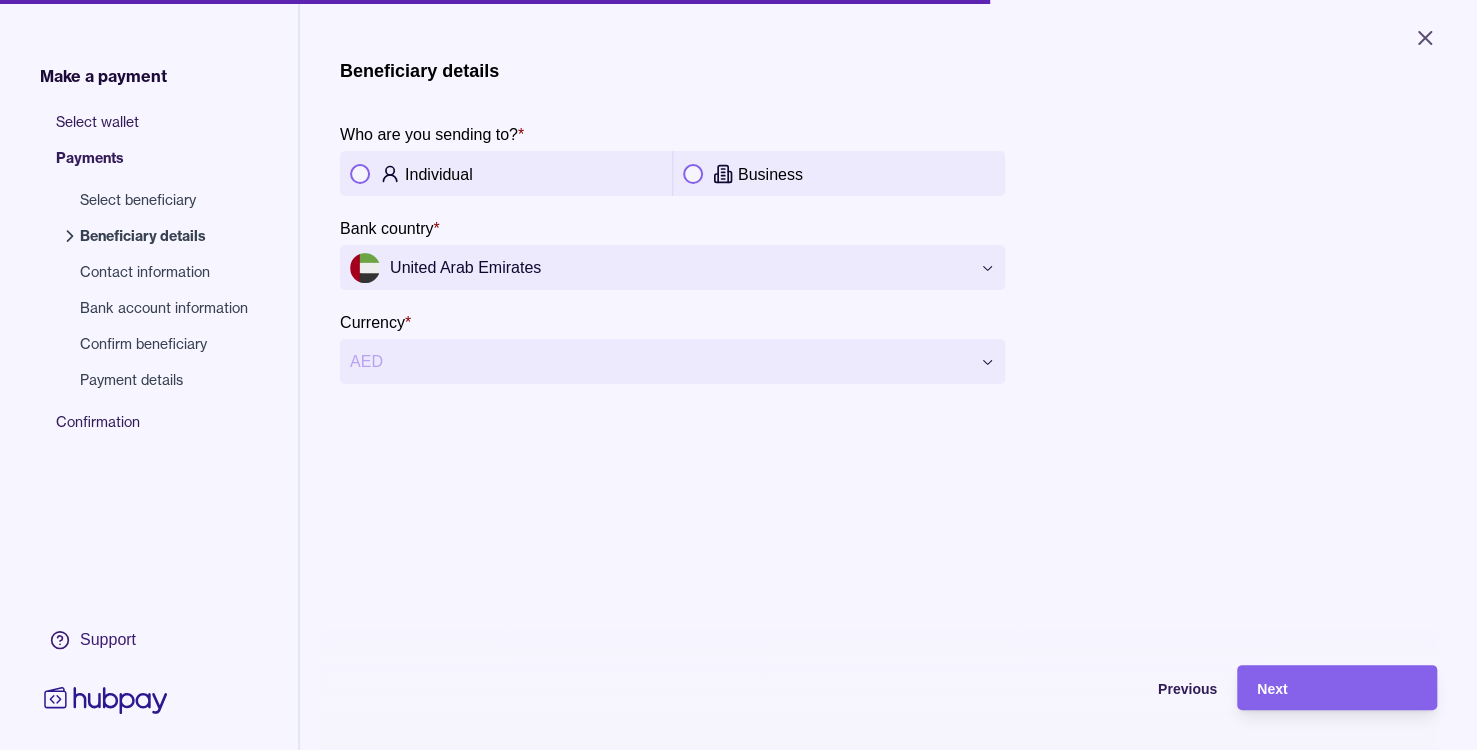 click on "Select beneficiary" at bounding box center (164, 200) 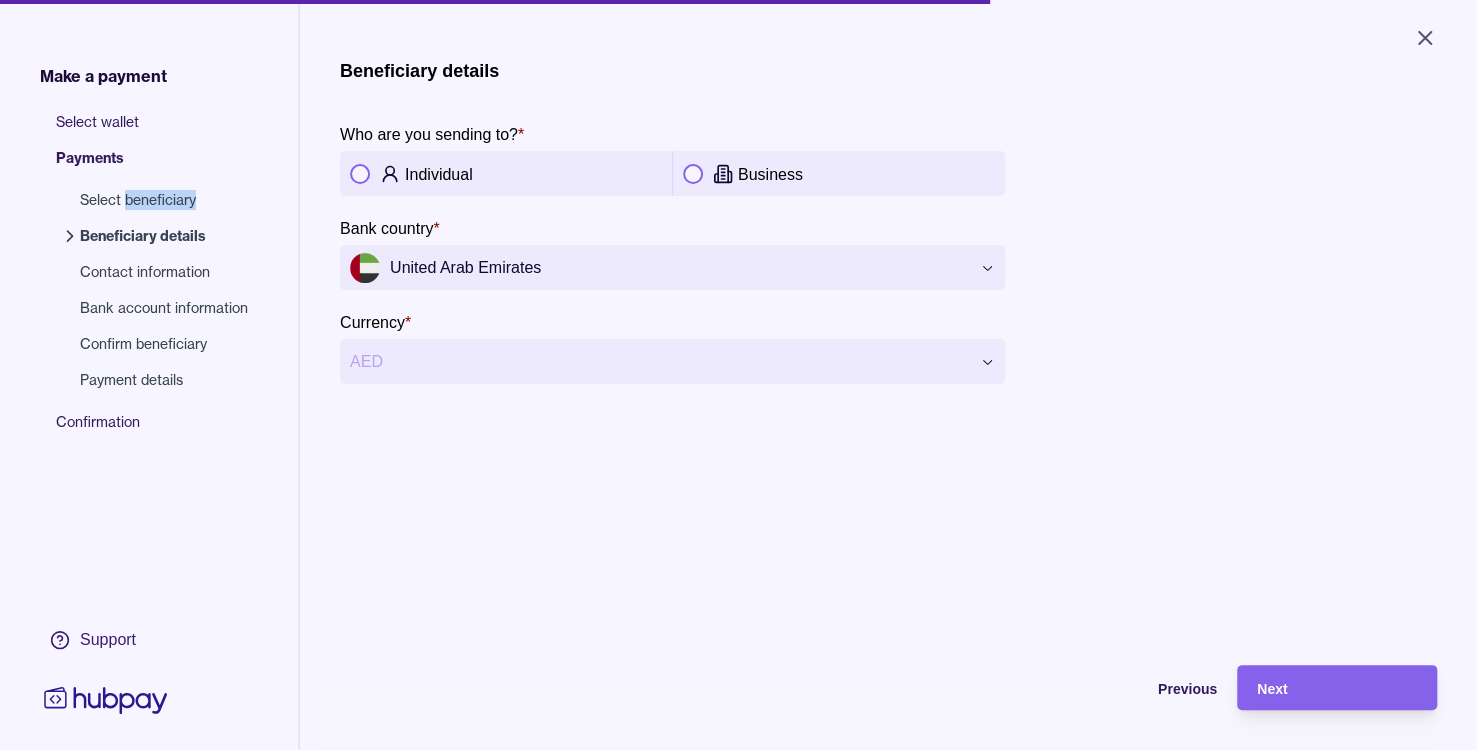 click on "Select beneficiary" at bounding box center (164, 200) 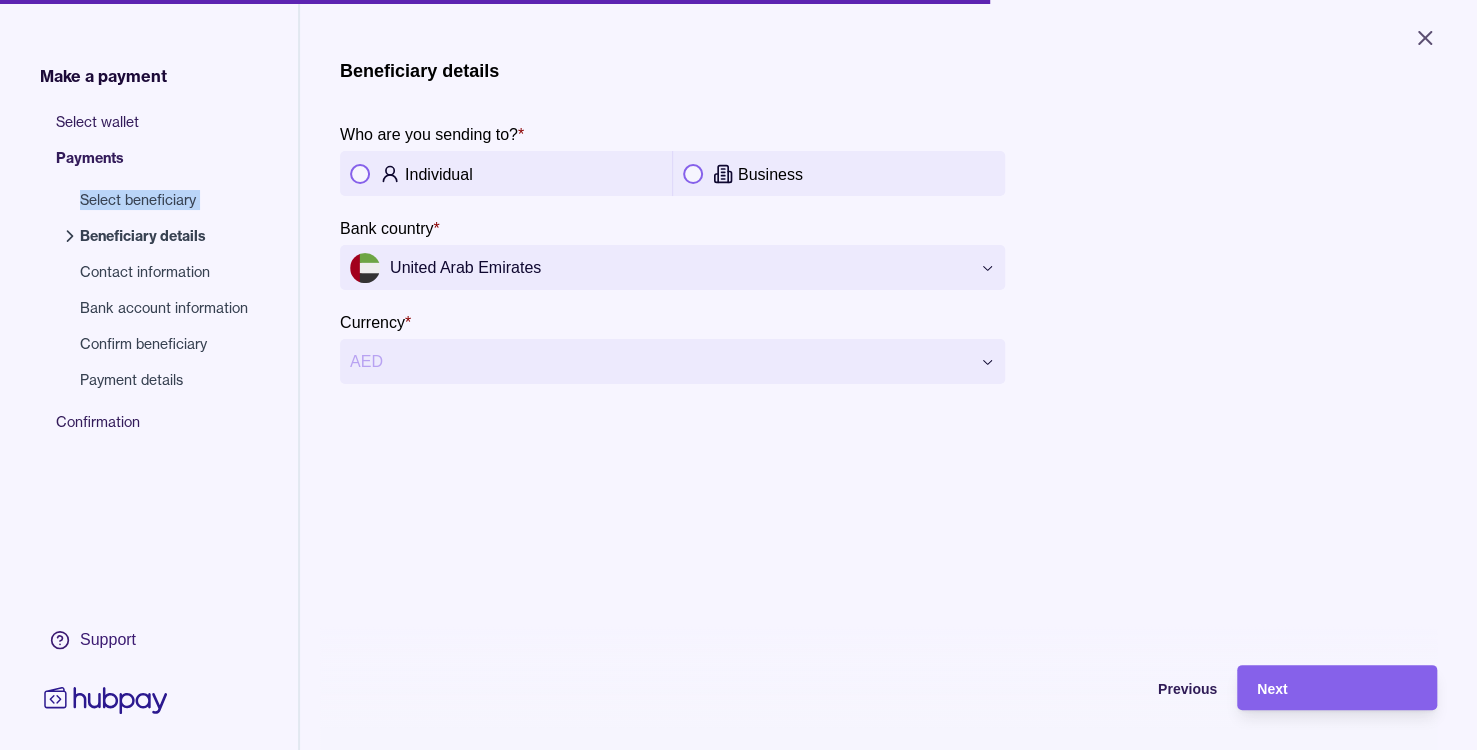 click on "Select beneficiary" at bounding box center (164, 200) 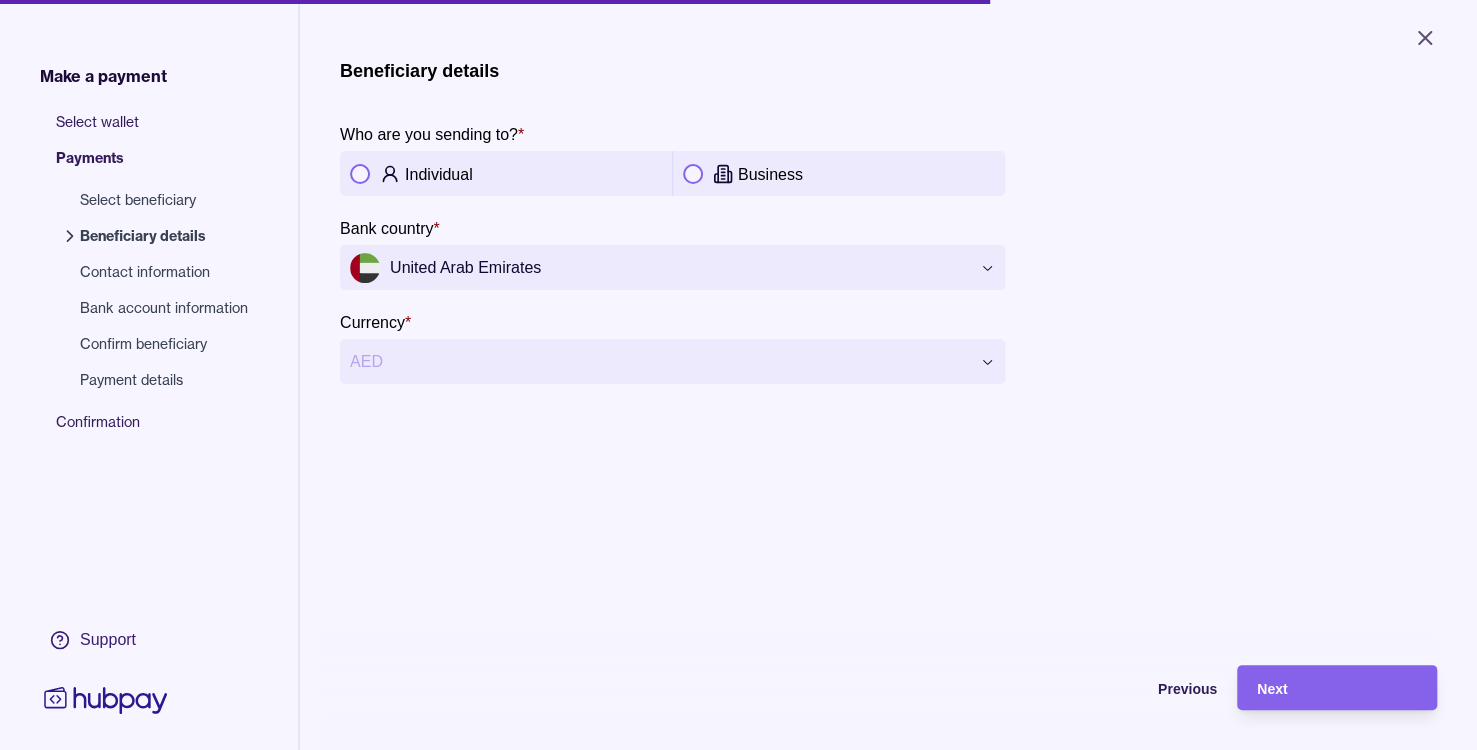 drag, startPoint x: 770, startPoint y: 461, endPoint x: 779, endPoint y: 497, distance: 37.107952 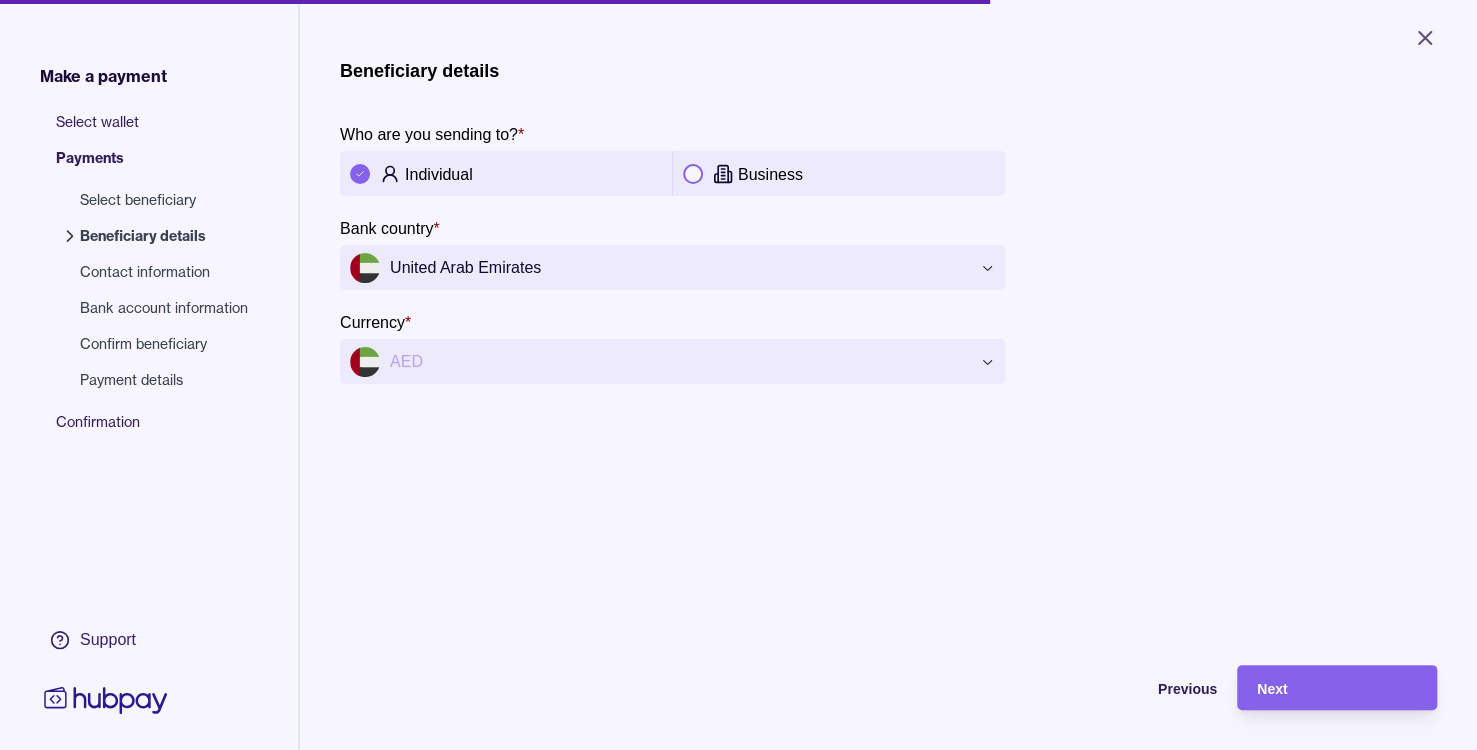 click on "**********" at bounding box center (738, 375) 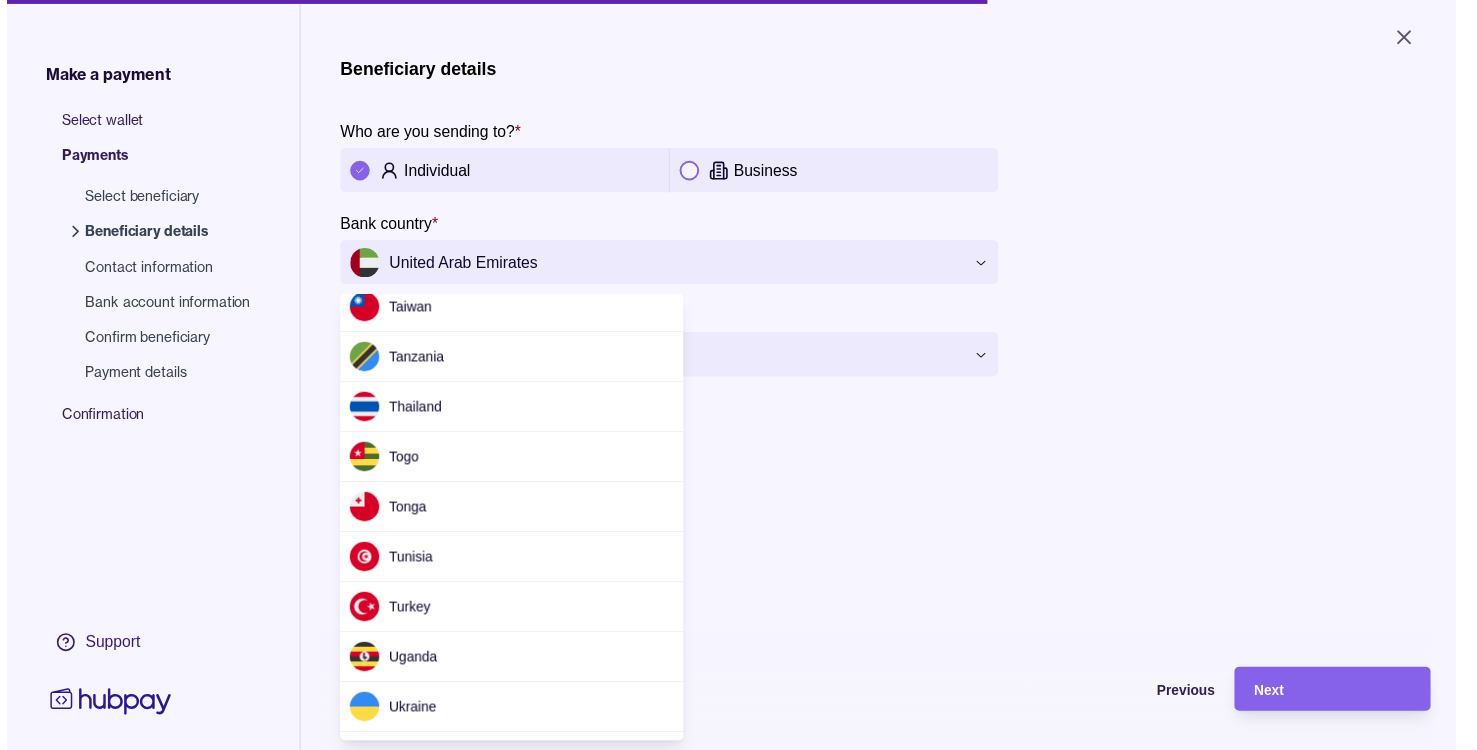scroll, scrollTop: 4307, scrollLeft: 0, axis: vertical 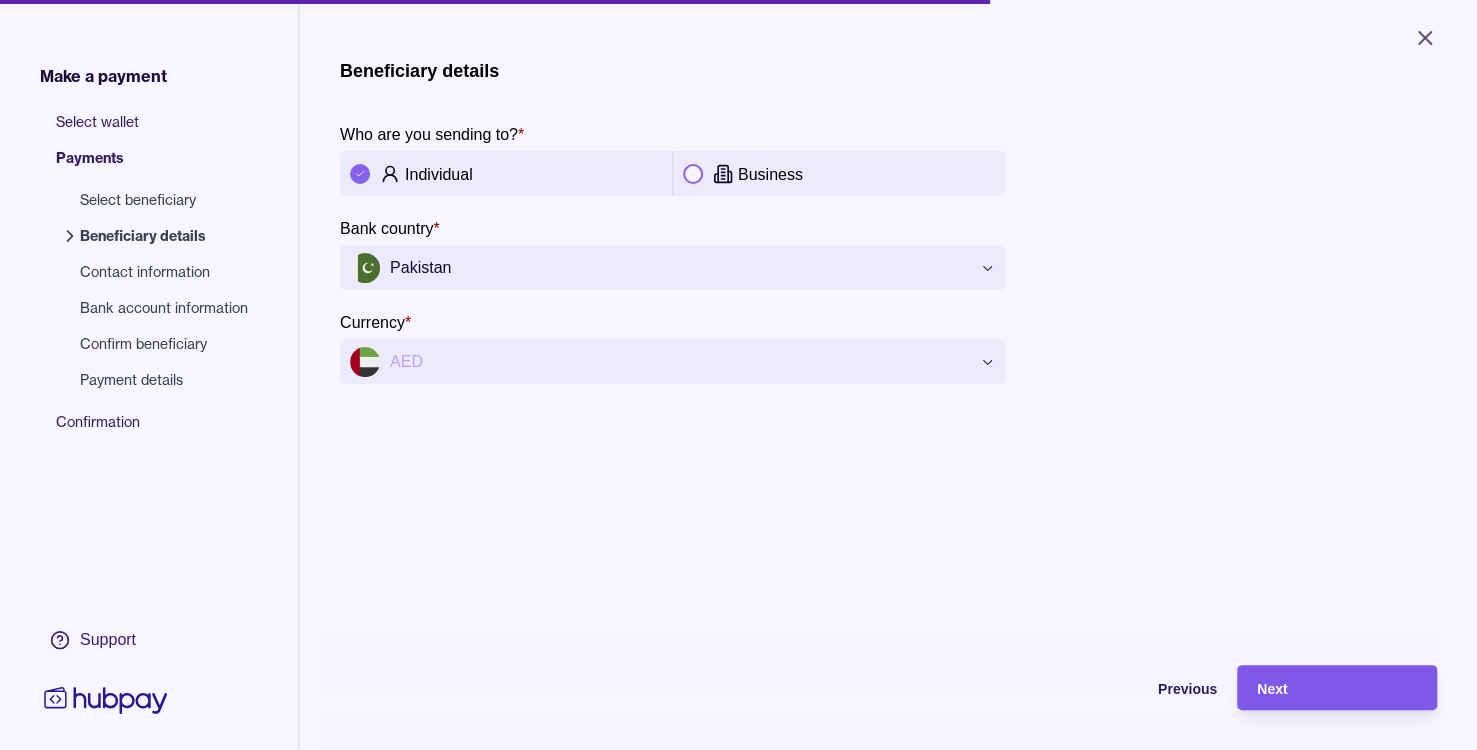 click on "Next" at bounding box center (1337, 688) 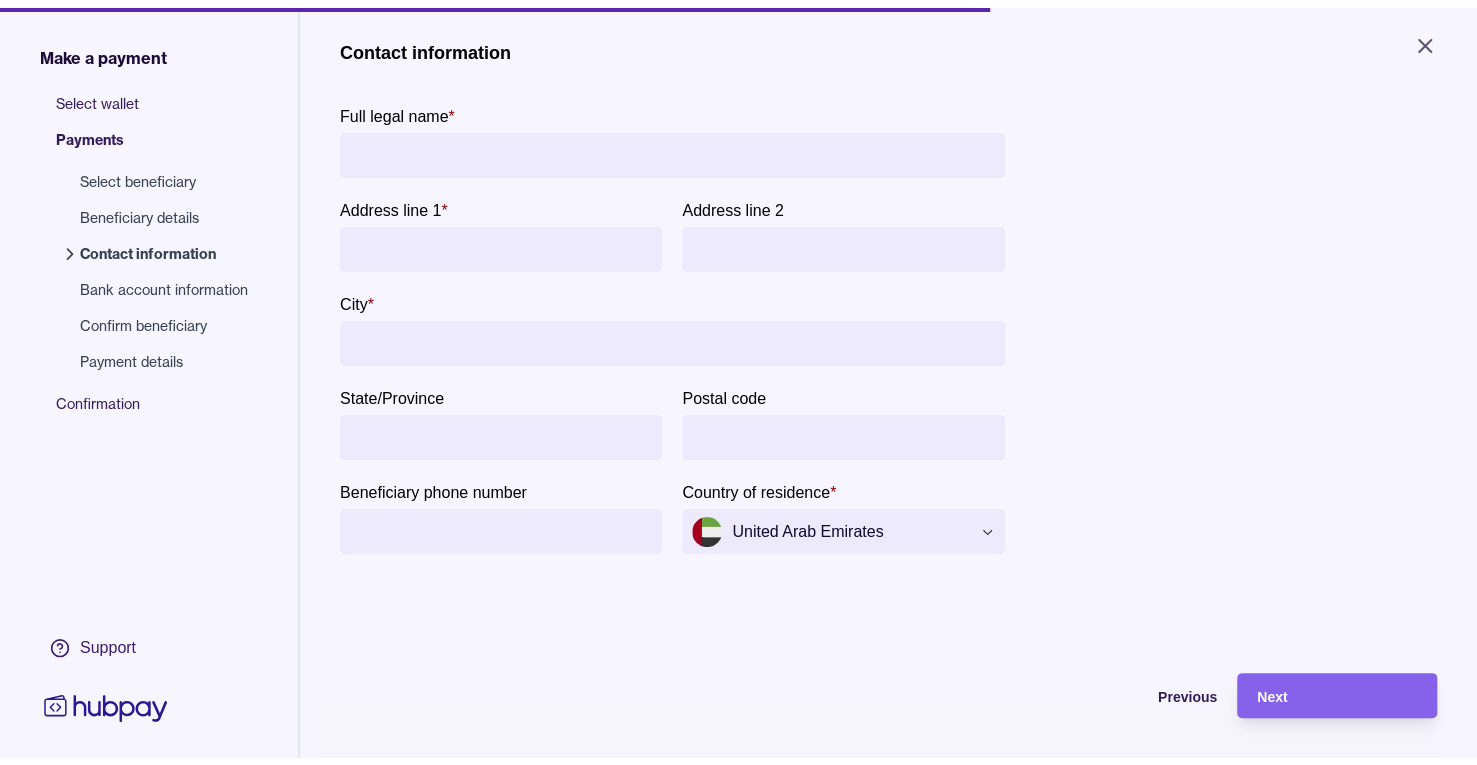 scroll, scrollTop: 0, scrollLeft: 0, axis: both 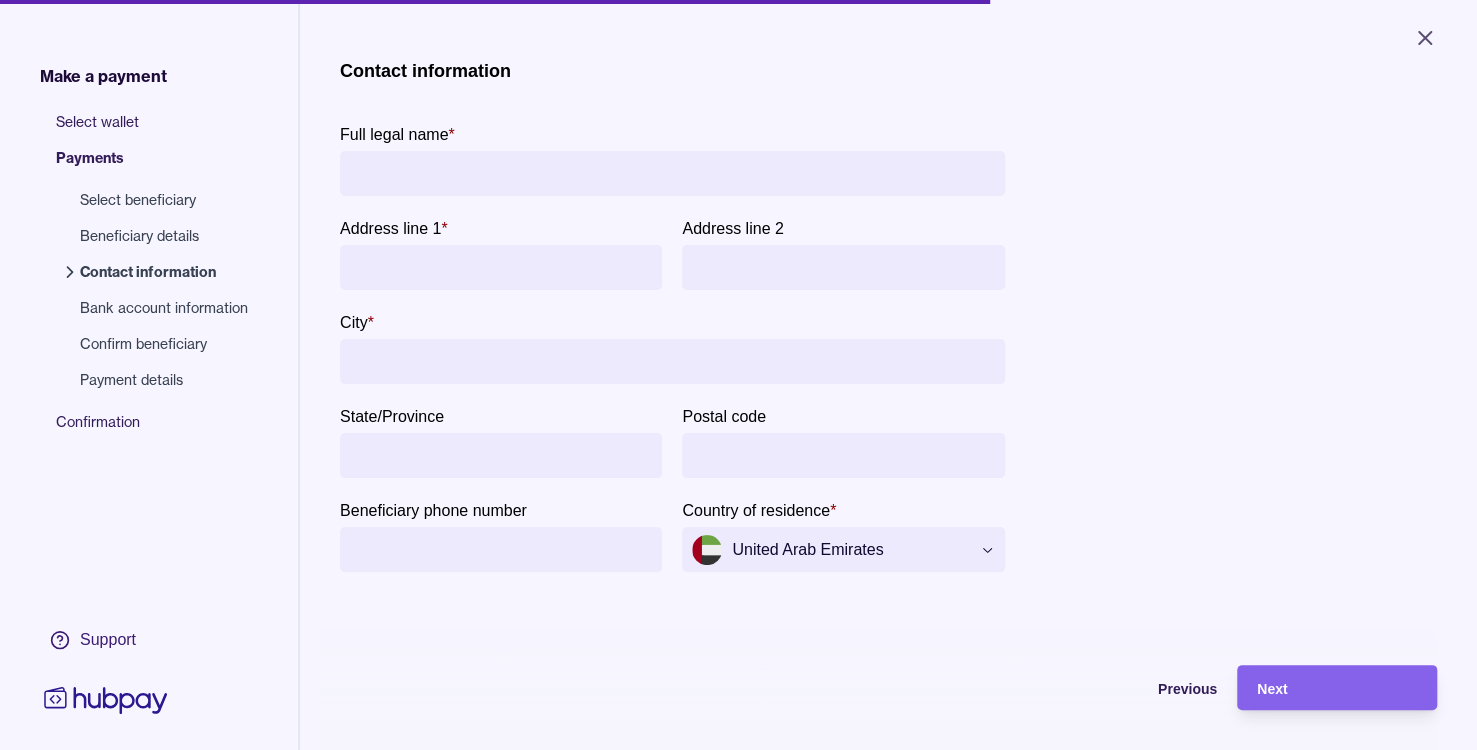 click on "Full legal name  *" at bounding box center [672, 173] 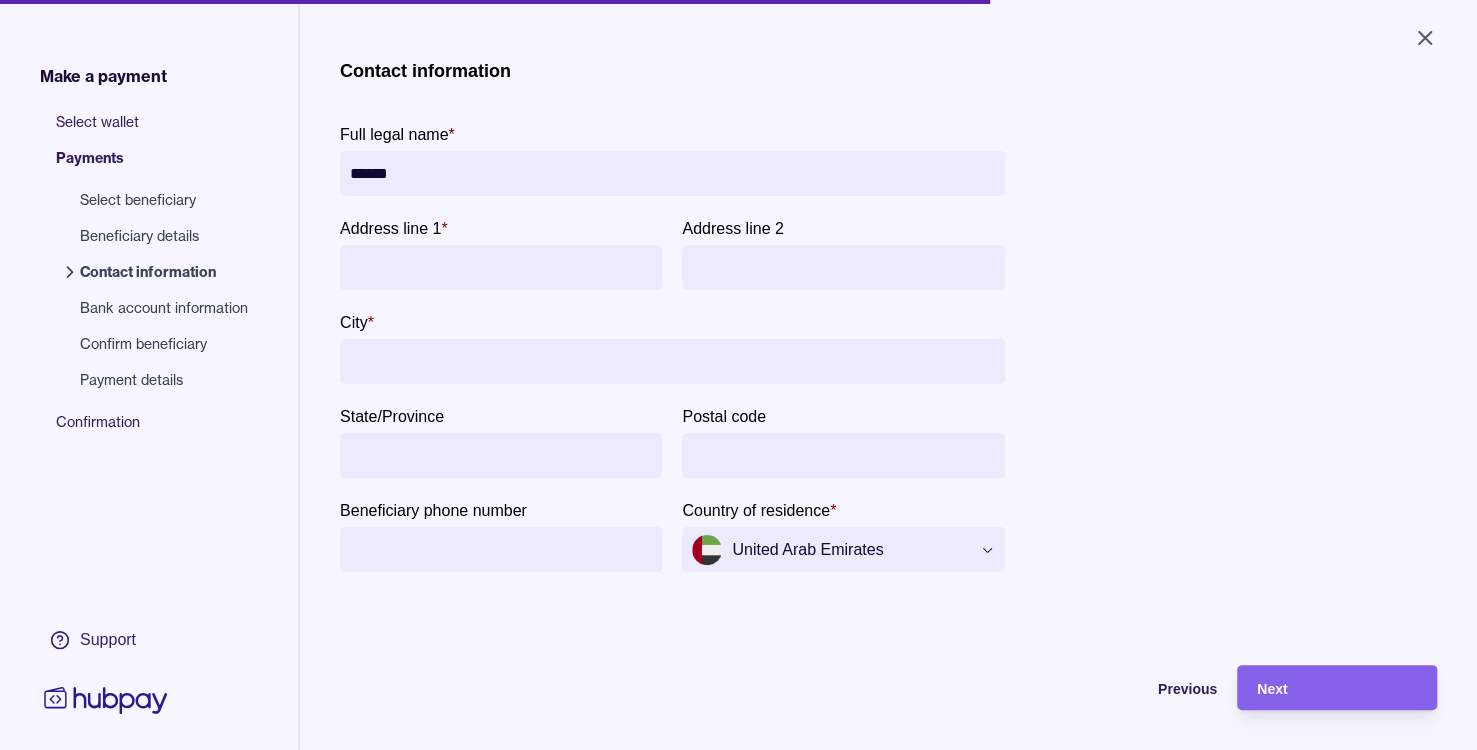 type on "******" 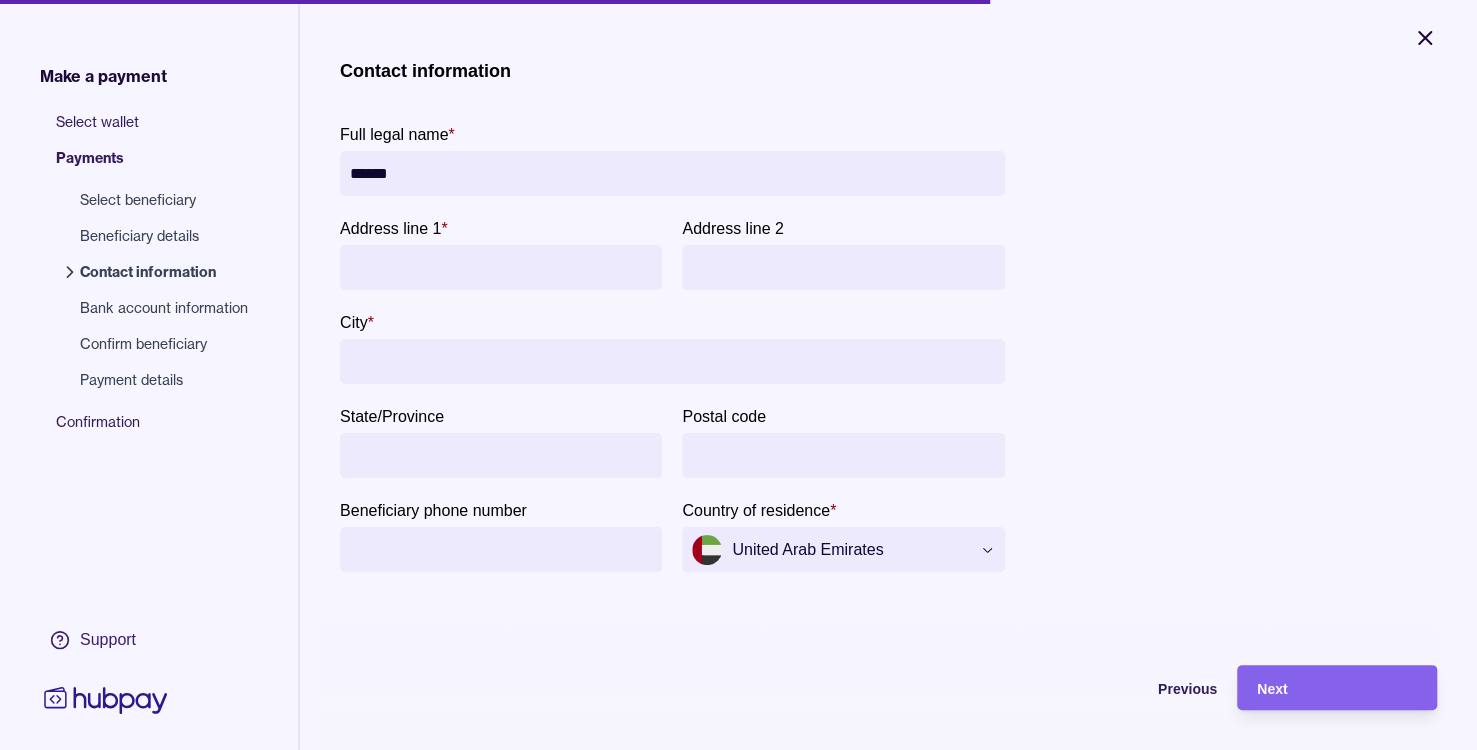 click 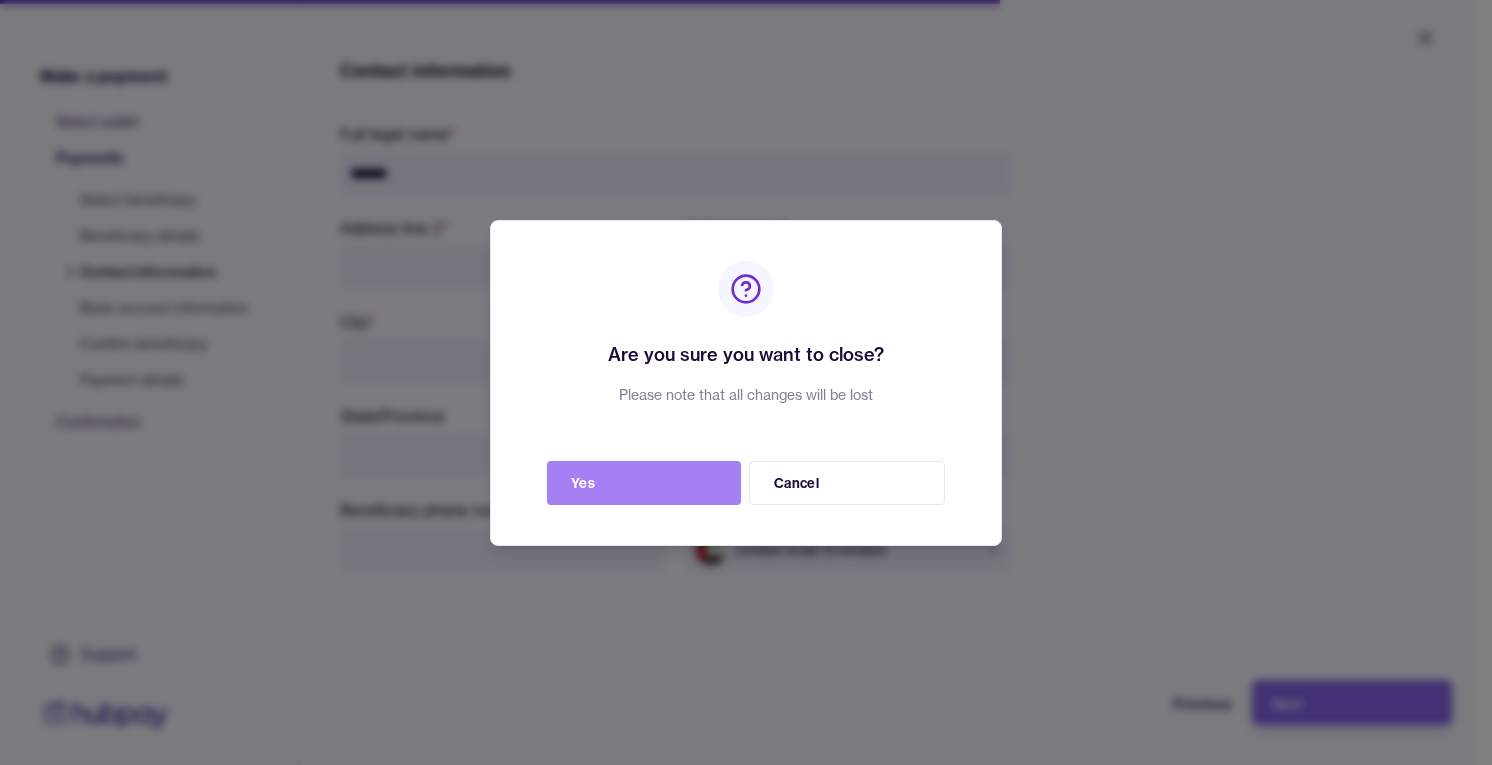 click on "Yes" at bounding box center (644, 483) 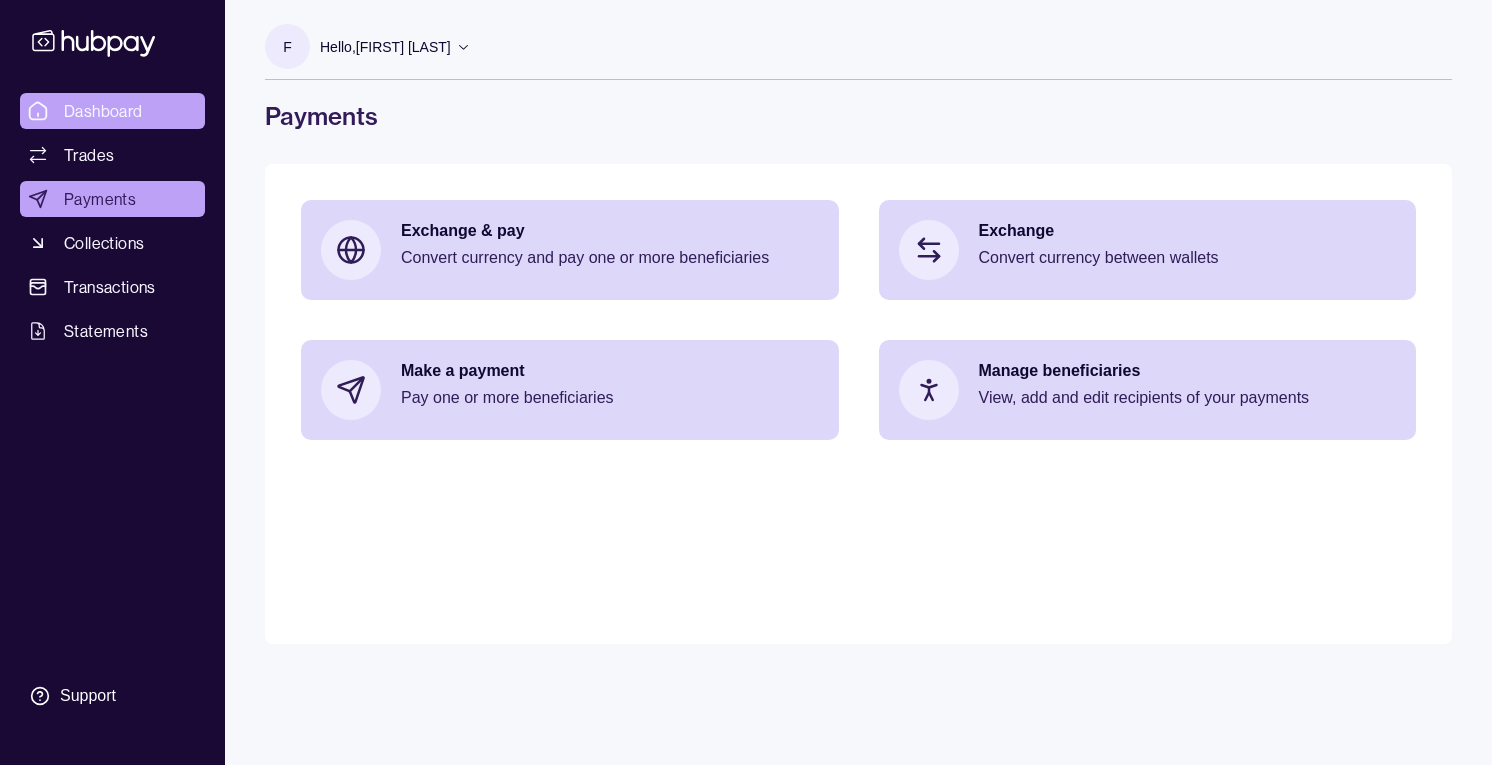 click on "Dashboard" at bounding box center [112, 111] 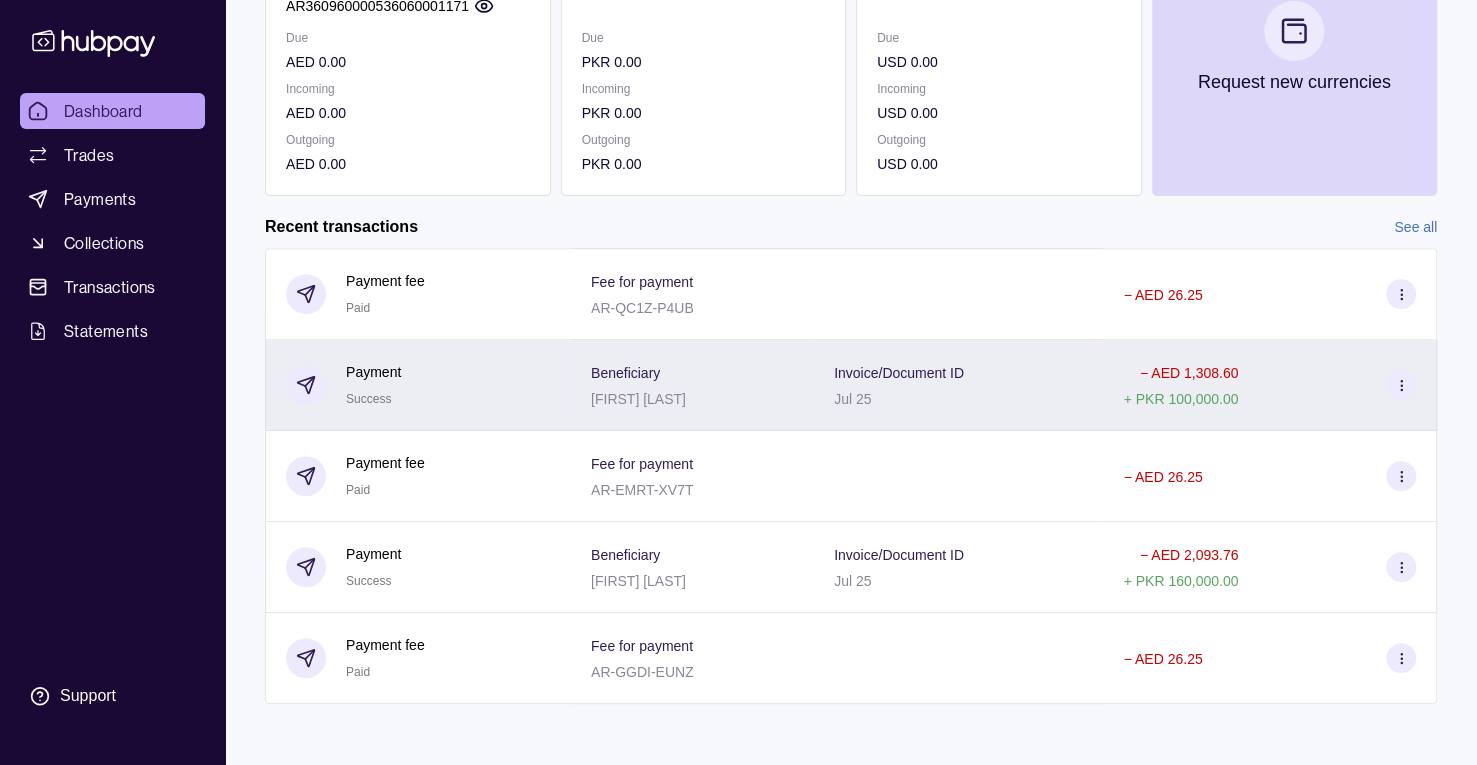 scroll, scrollTop: 0, scrollLeft: 0, axis: both 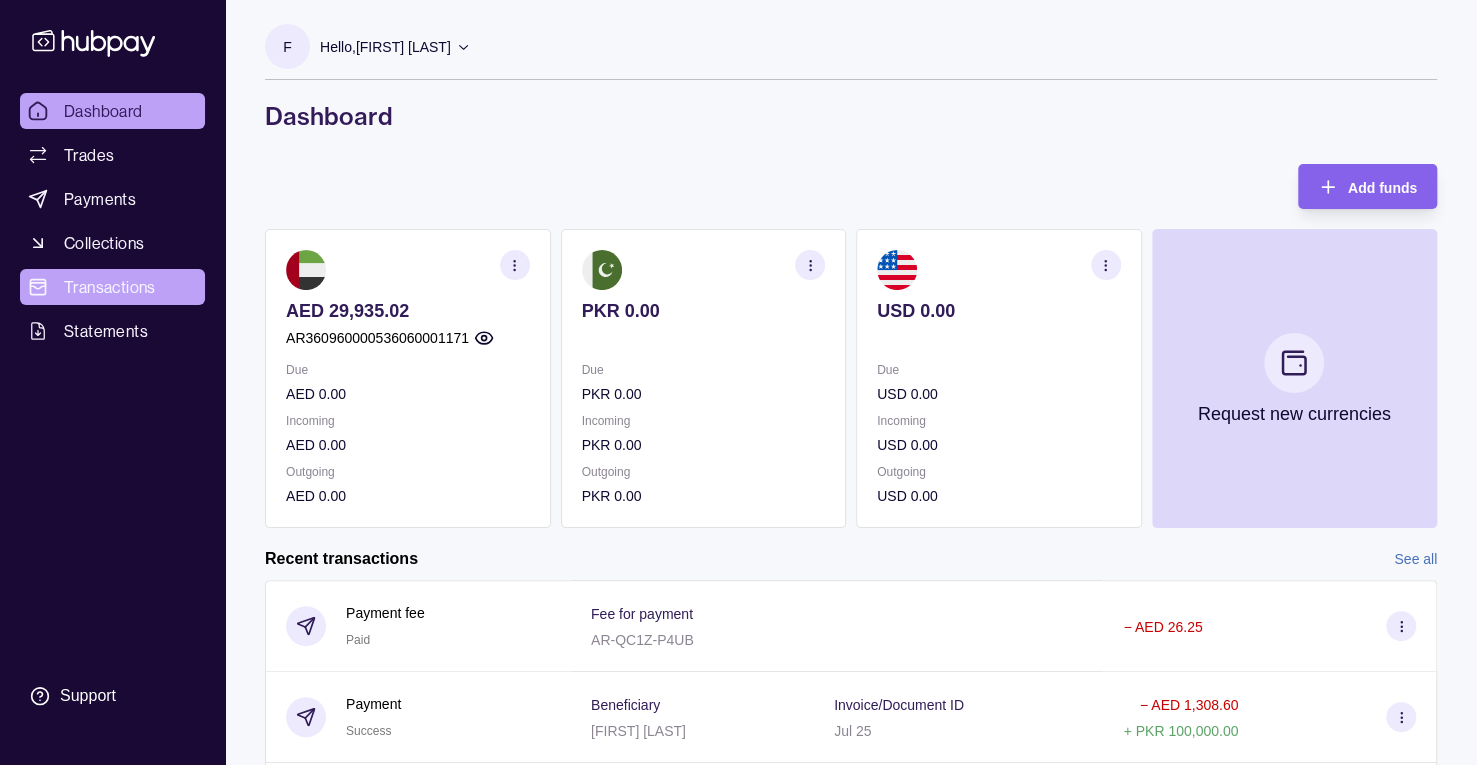 click on "Transactions" at bounding box center [110, 287] 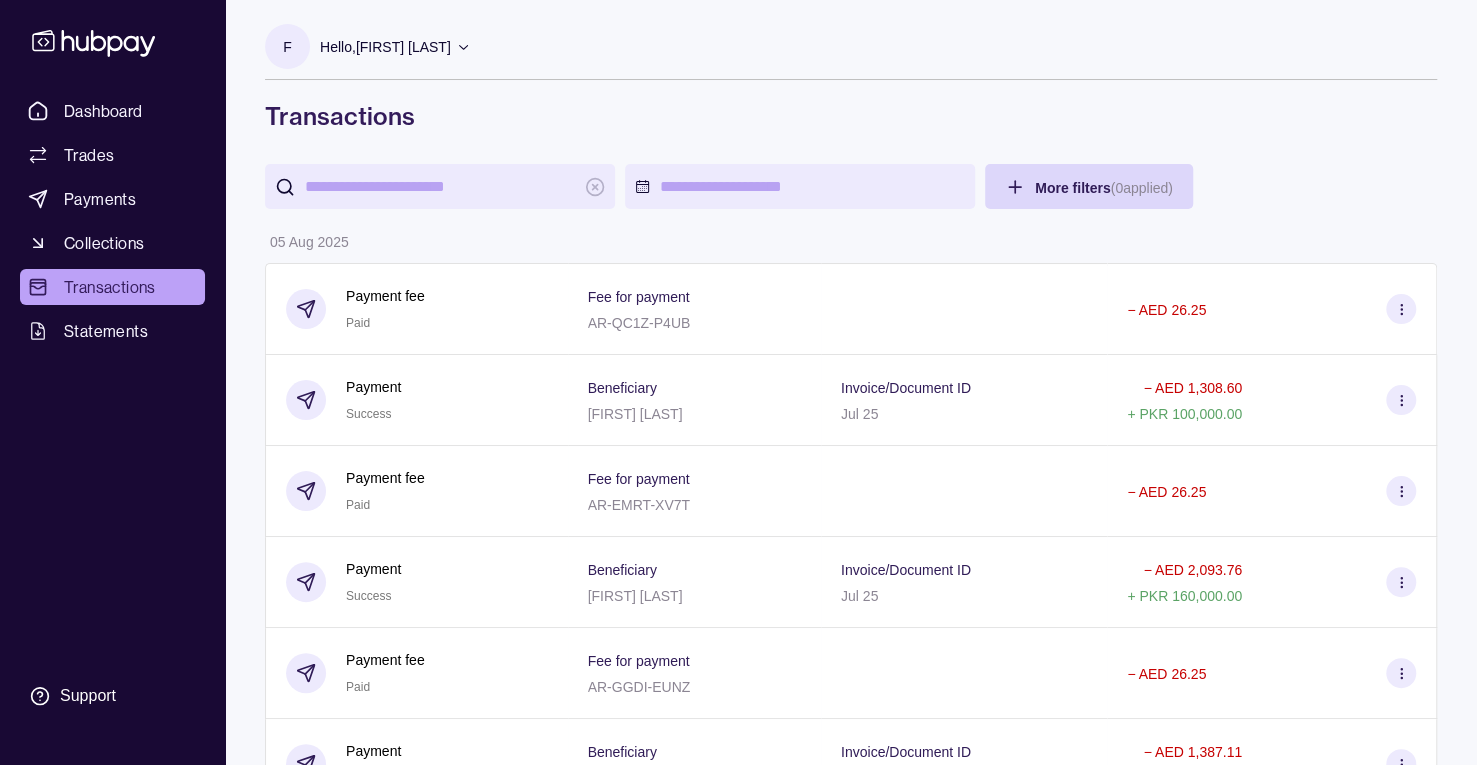 click at bounding box center [440, 186] 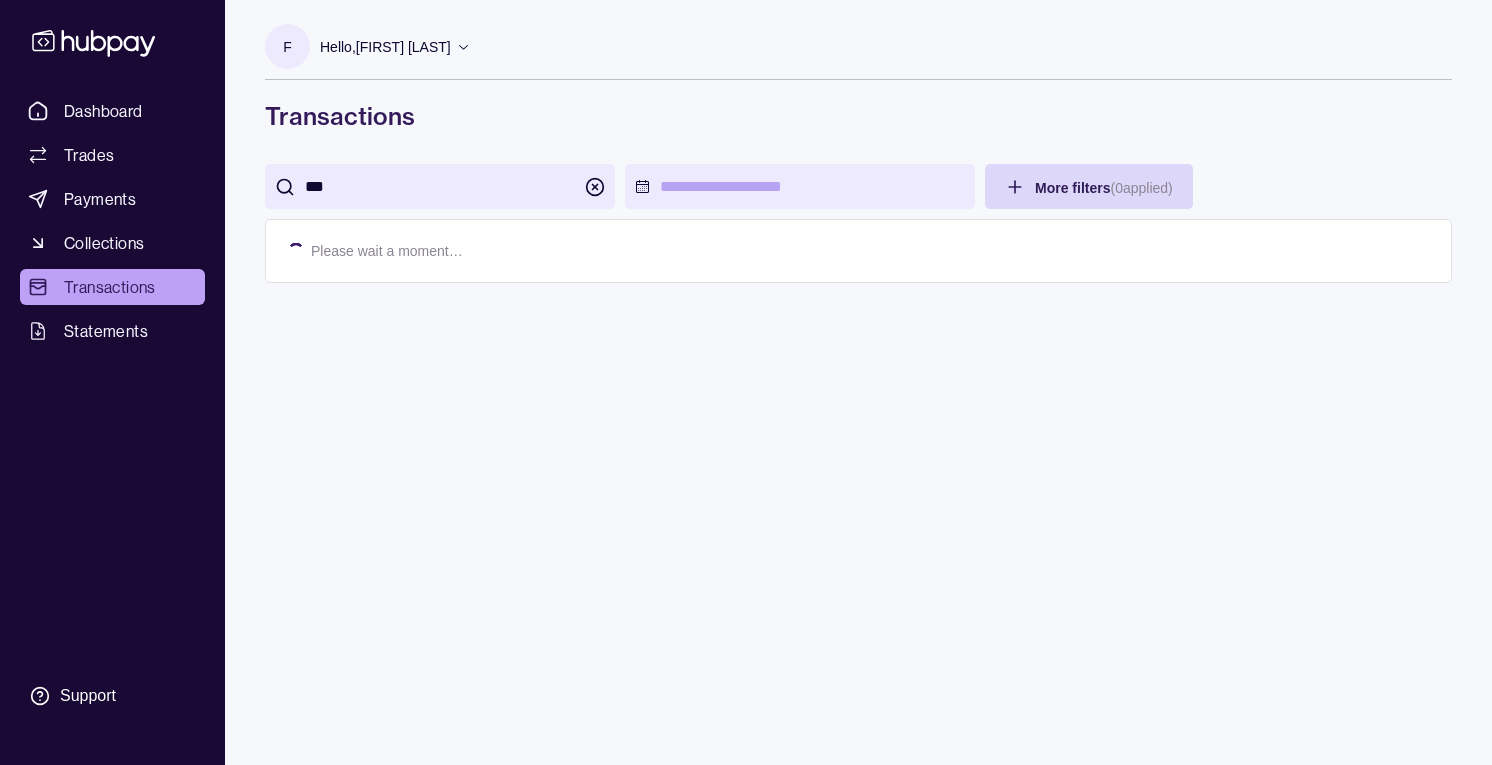 type on "***" 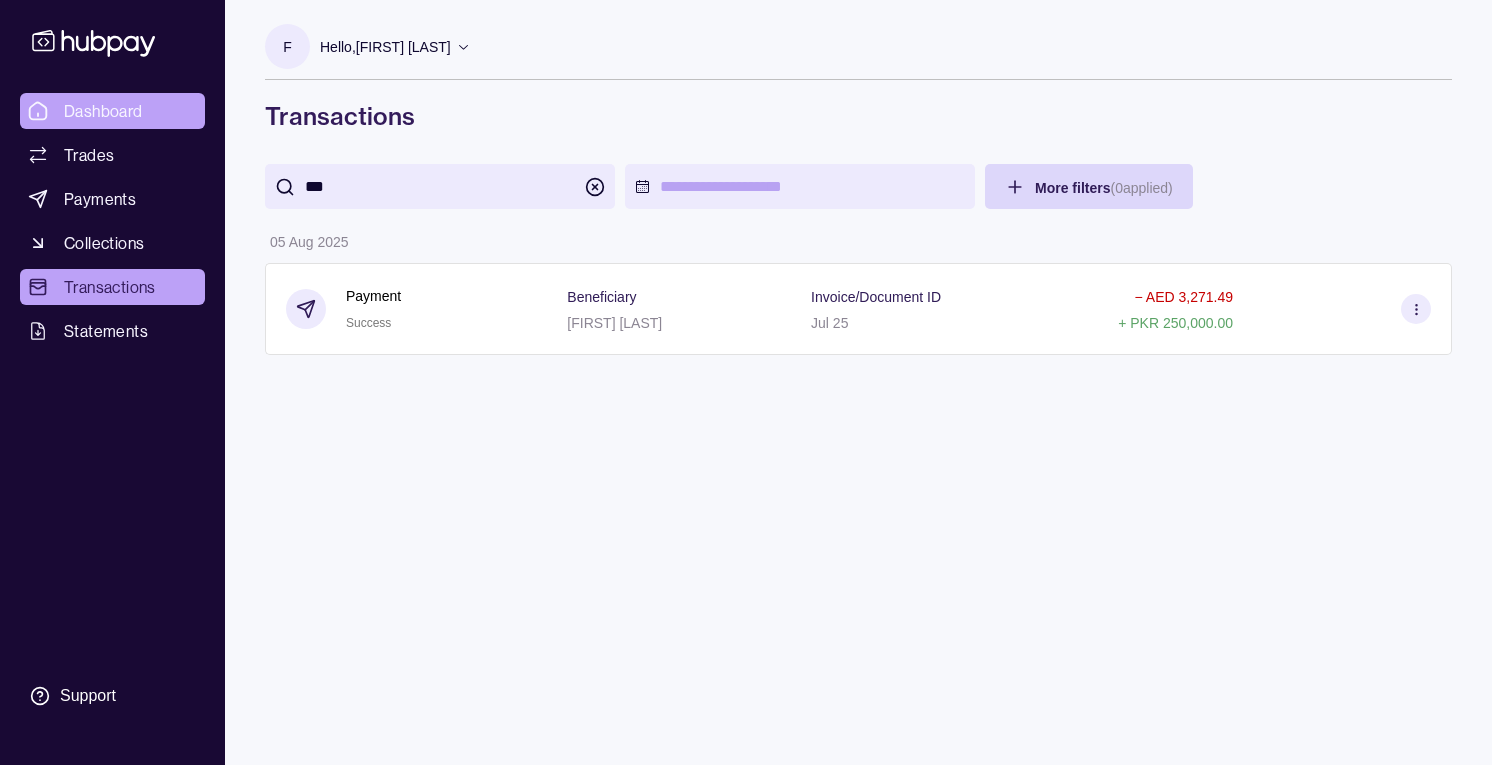 click on "Dashboard" at bounding box center (103, 111) 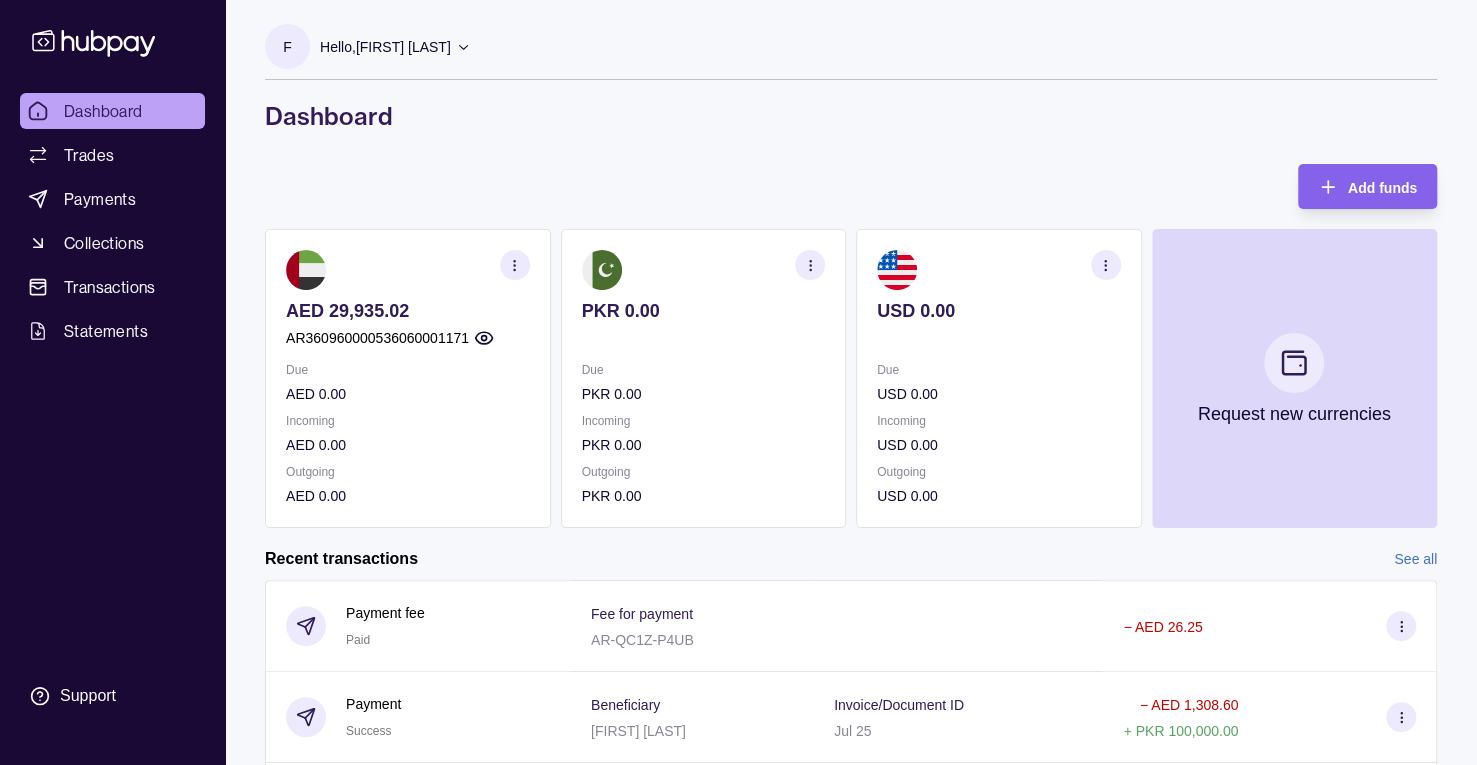 scroll, scrollTop: 332, scrollLeft: 0, axis: vertical 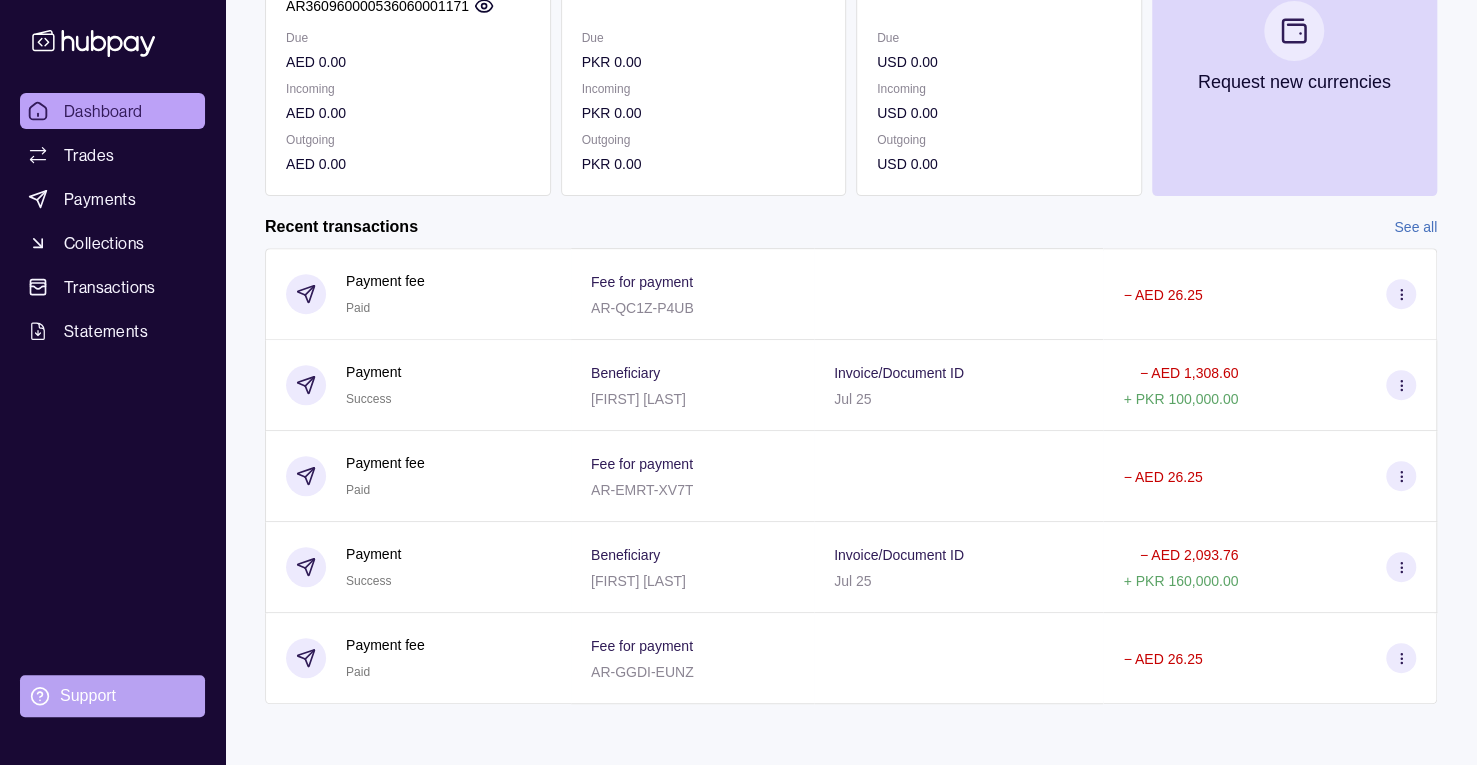 click on "Support" at bounding box center [88, 696] 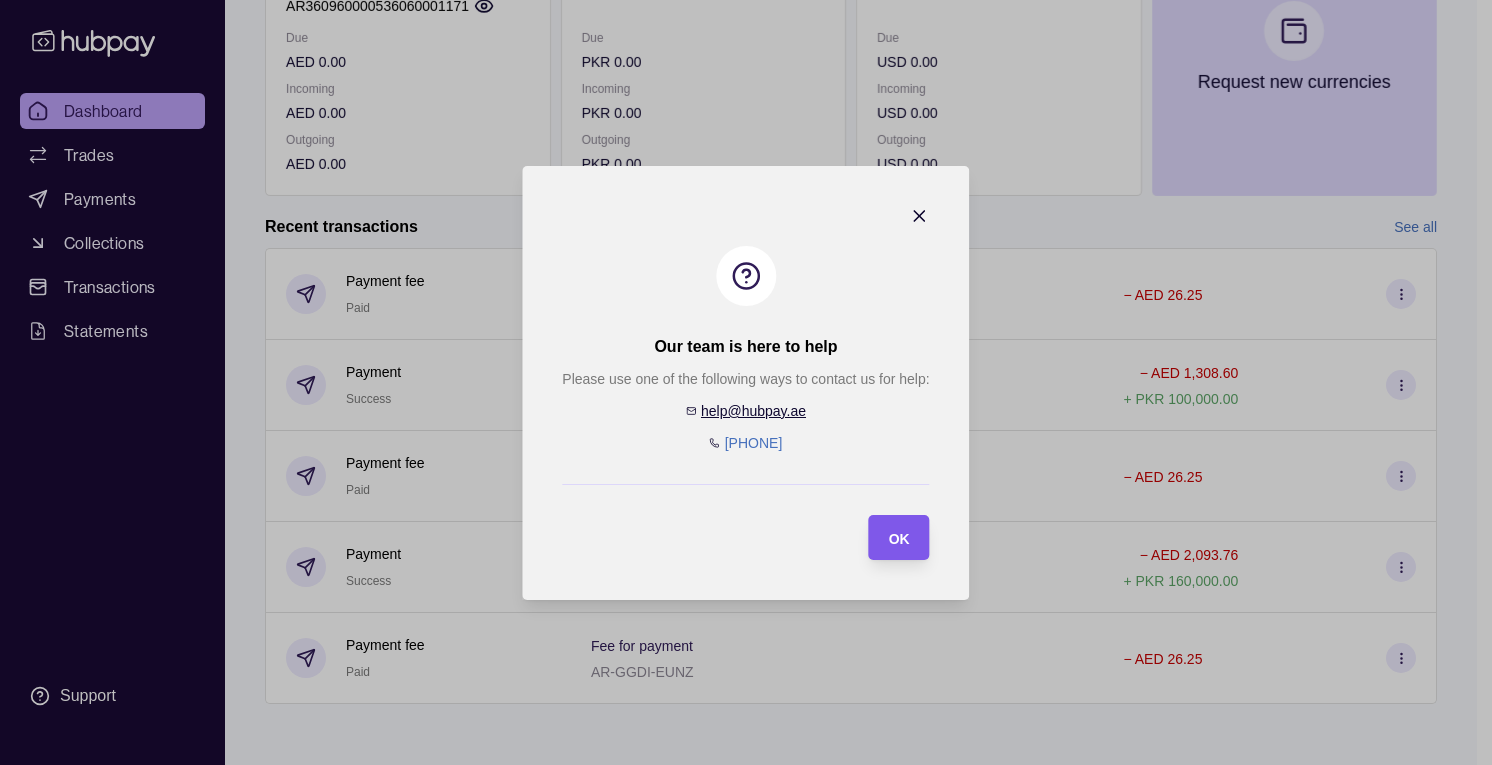 click on "OK" at bounding box center [884, 537] 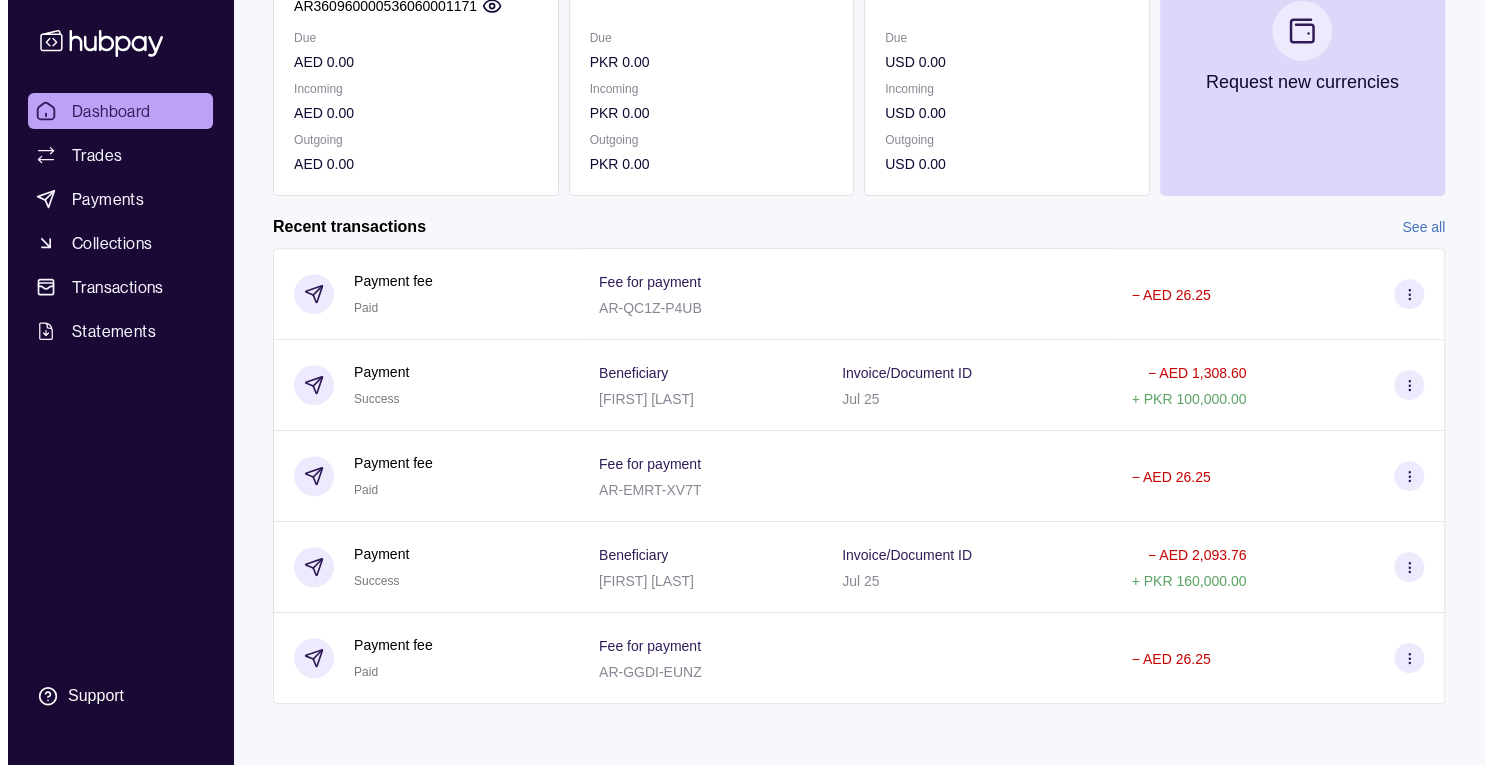 scroll, scrollTop: 0, scrollLeft: 0, axis: both 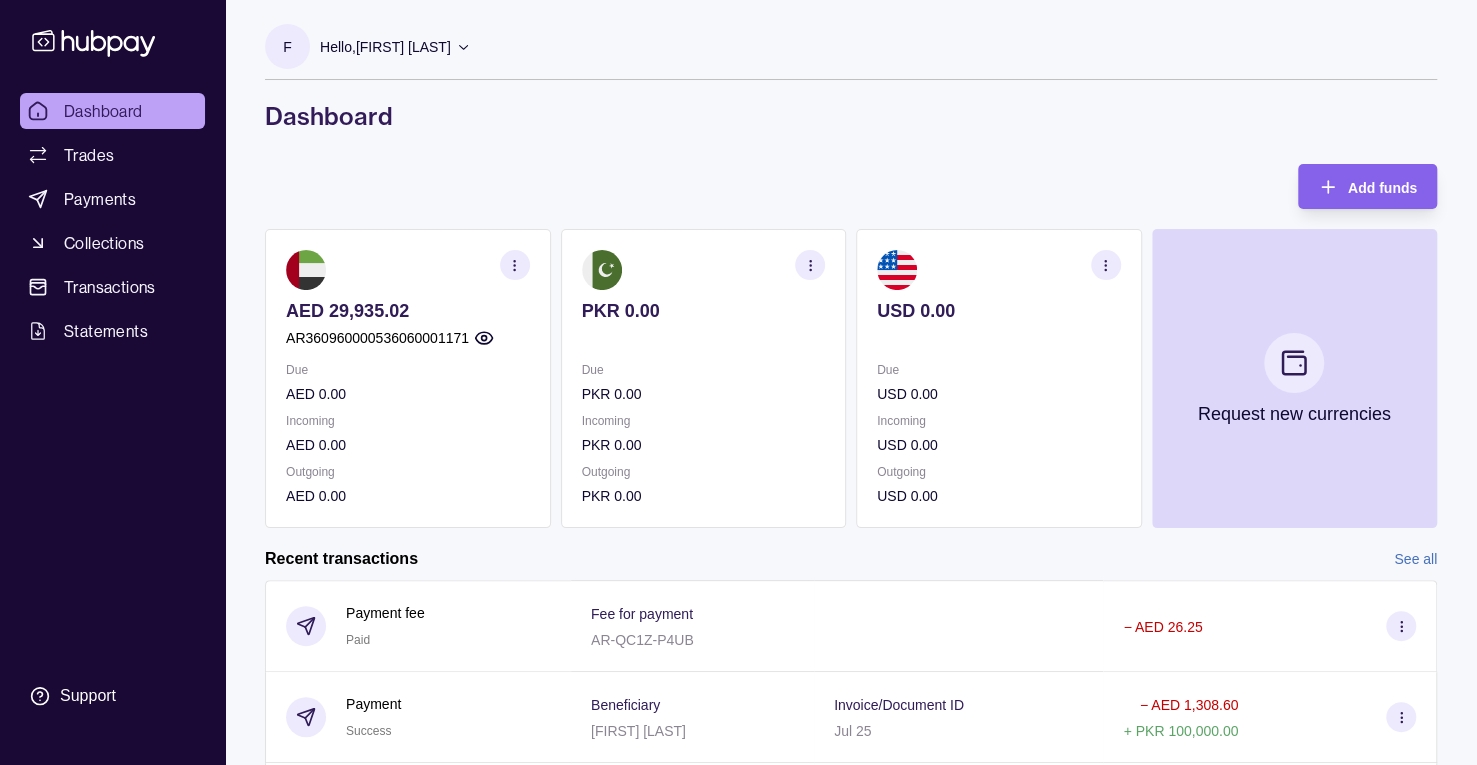 click on "Hello,  [LAST]" at bounding box center [385, 47] 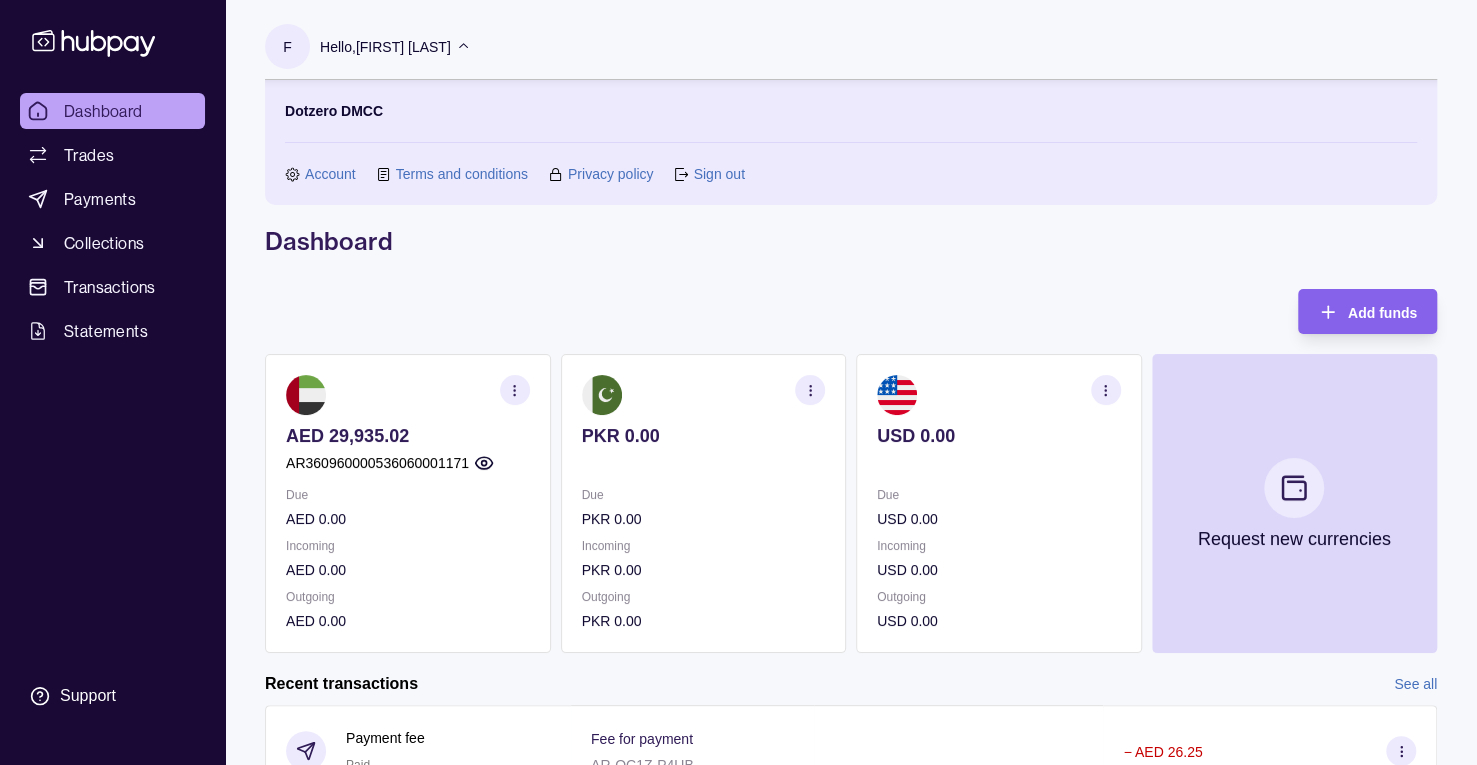 click on "Sign out" at bounding box center (708, 174) 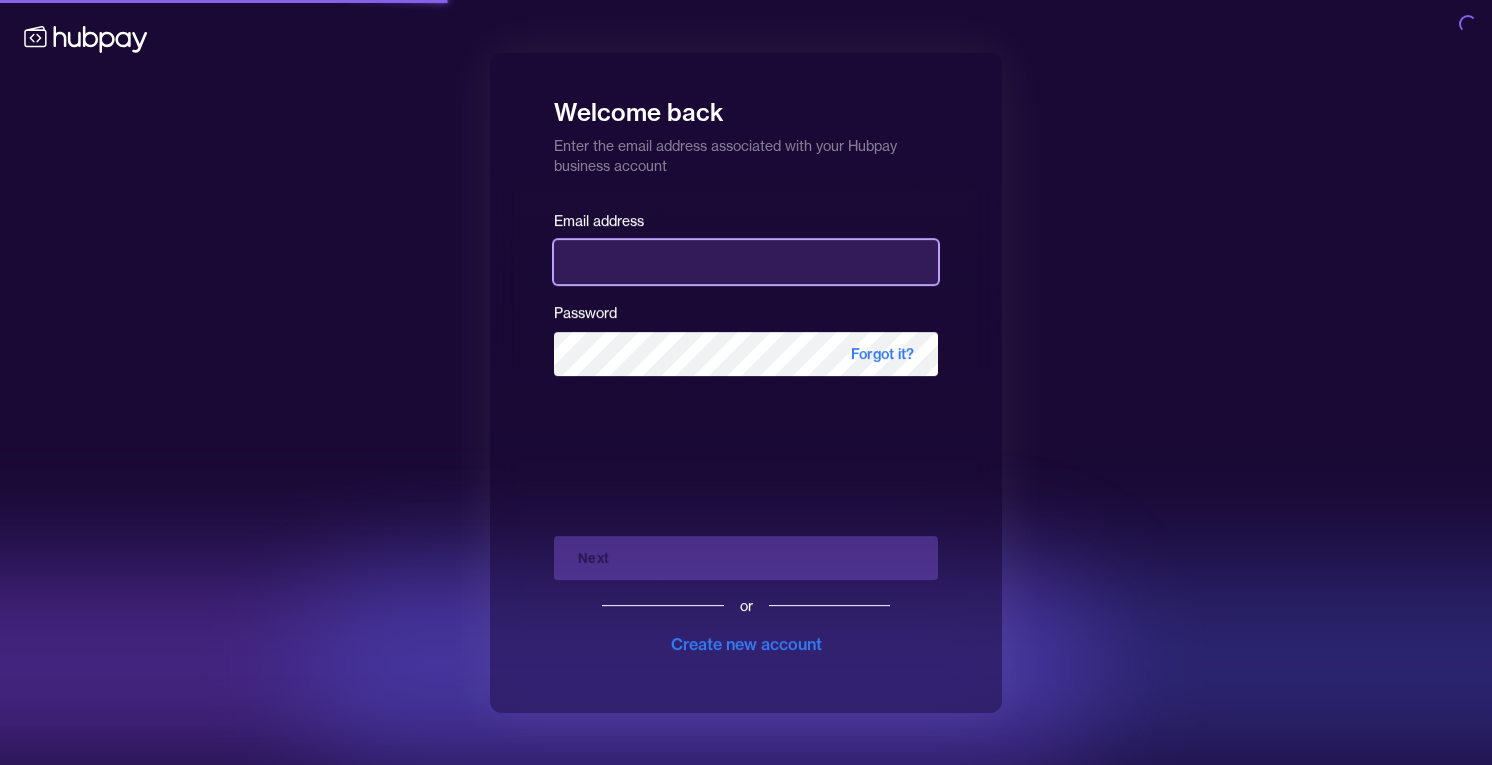 type on "**********" 